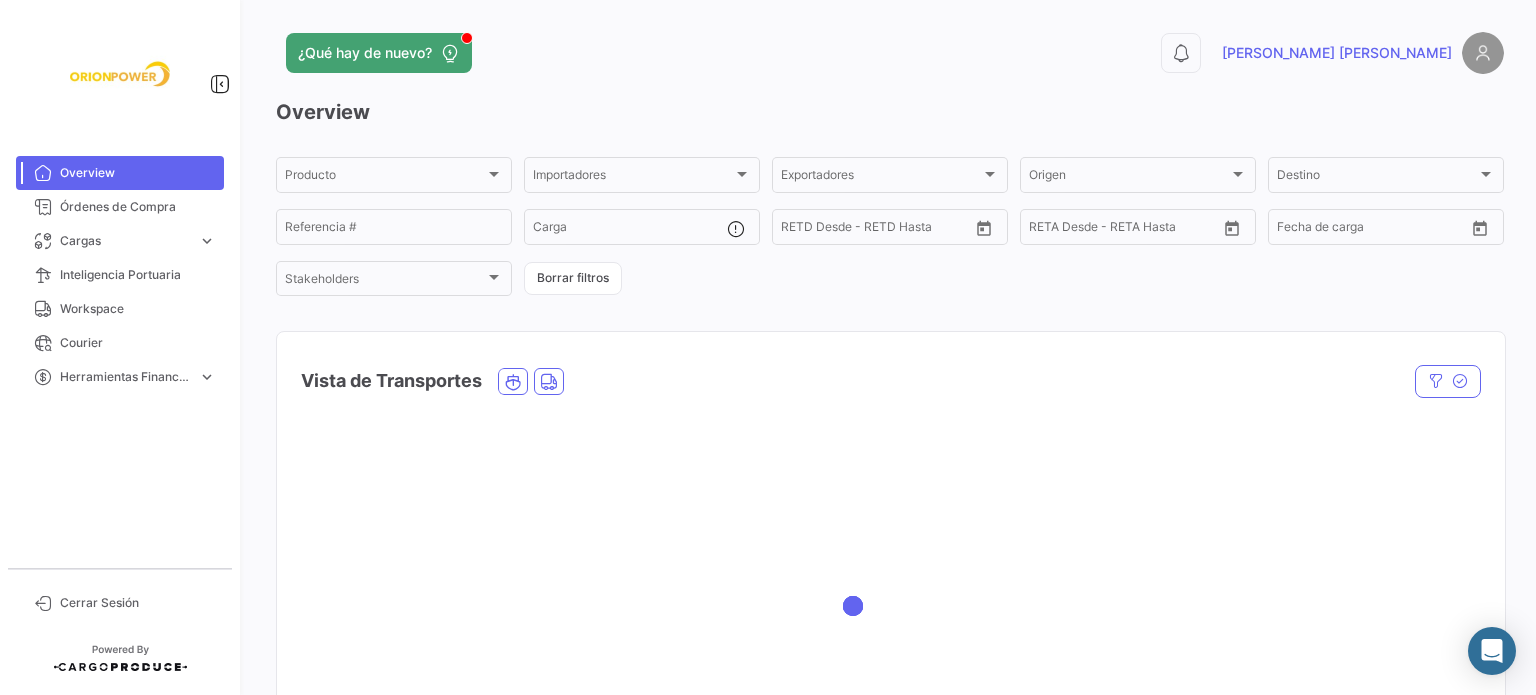 scroll, scrollTop: 0, scrollLeft: 0, axis: both 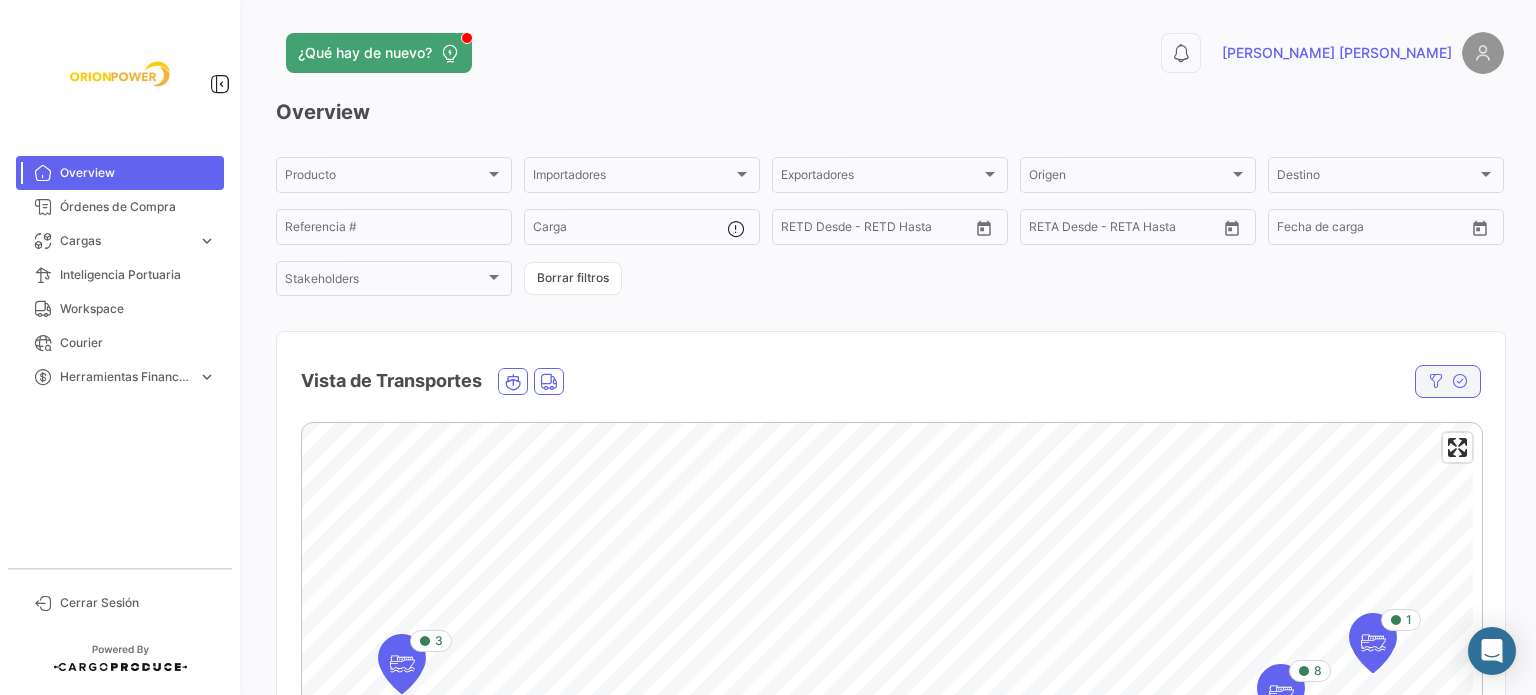 click 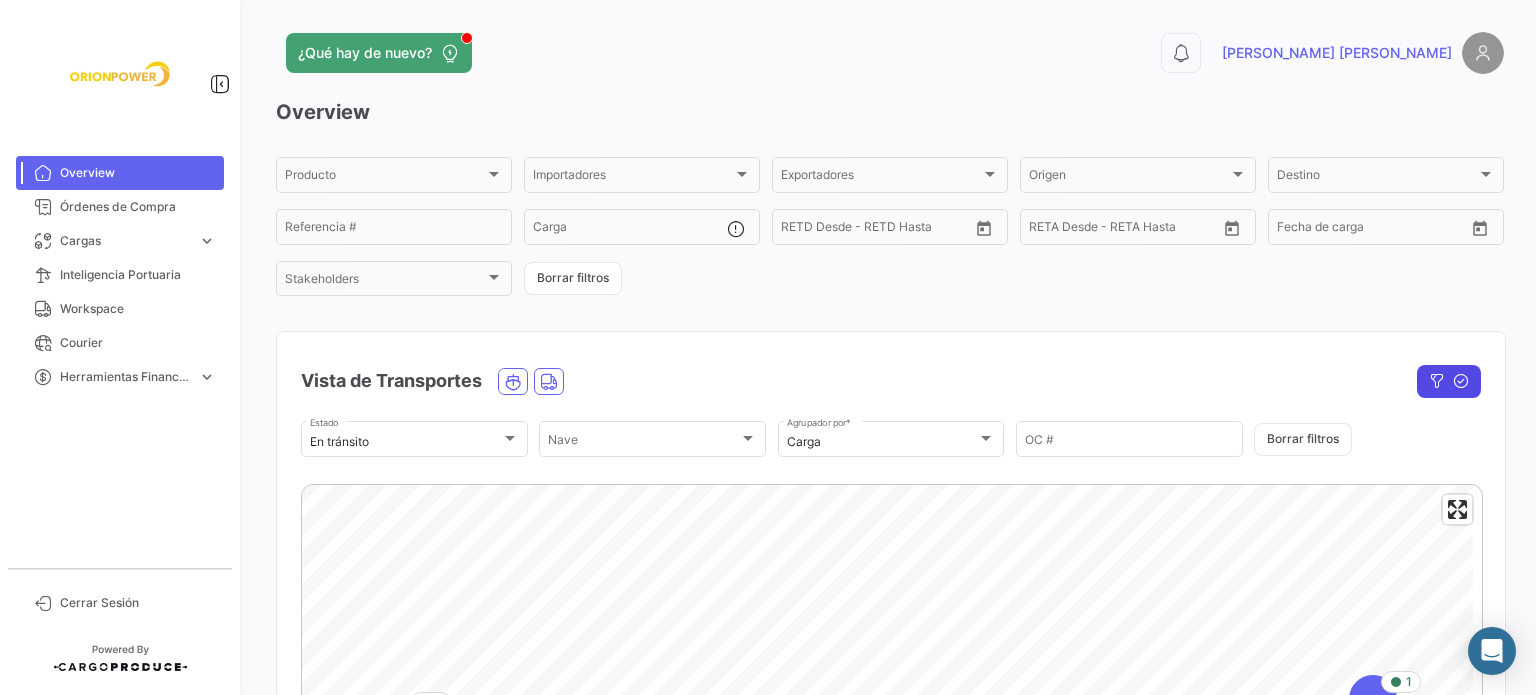 click 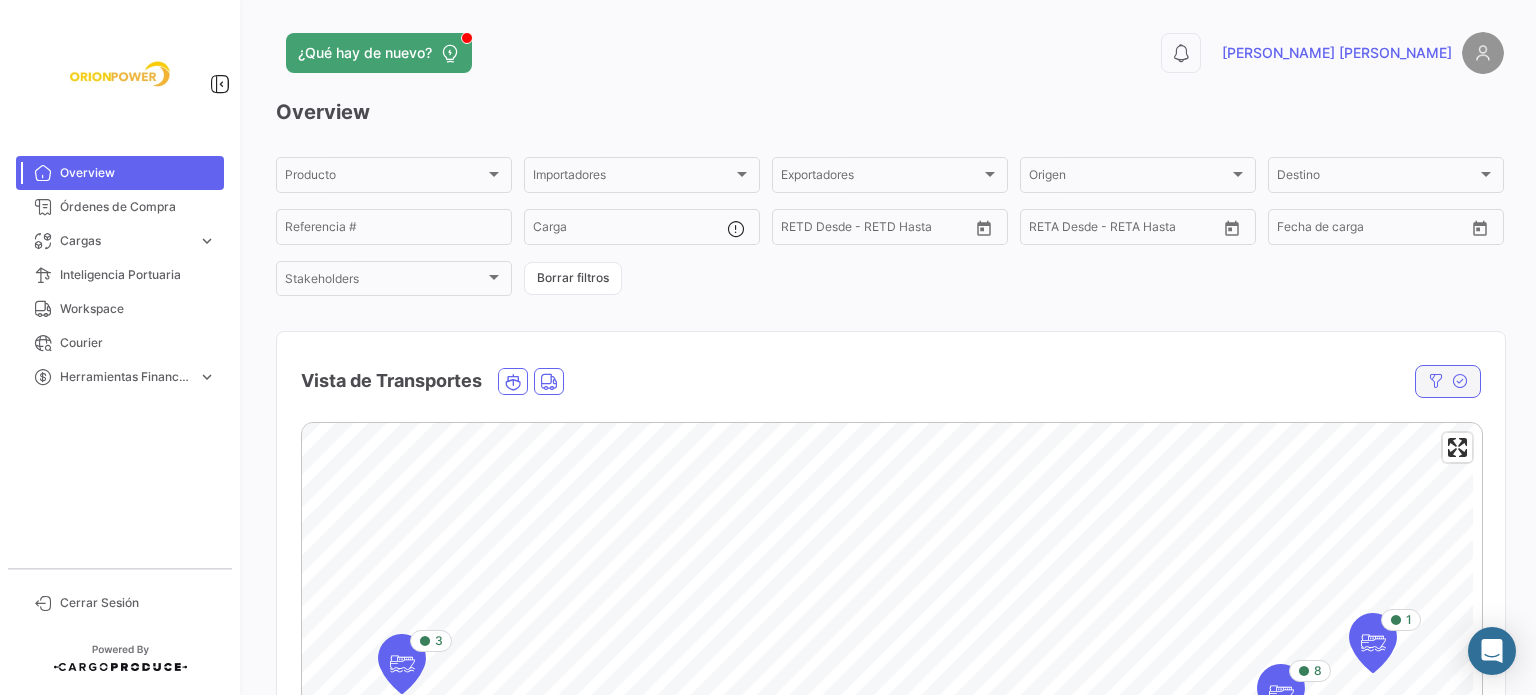 click 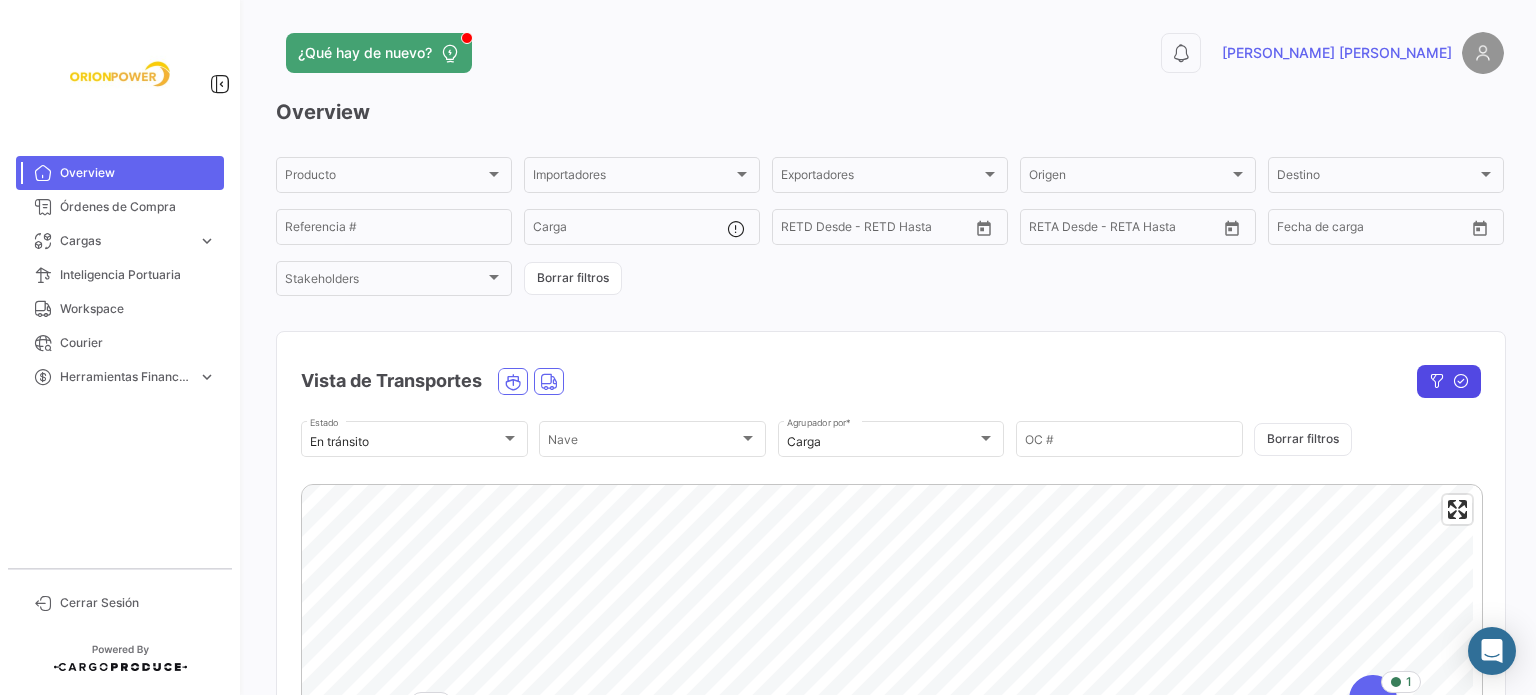 click 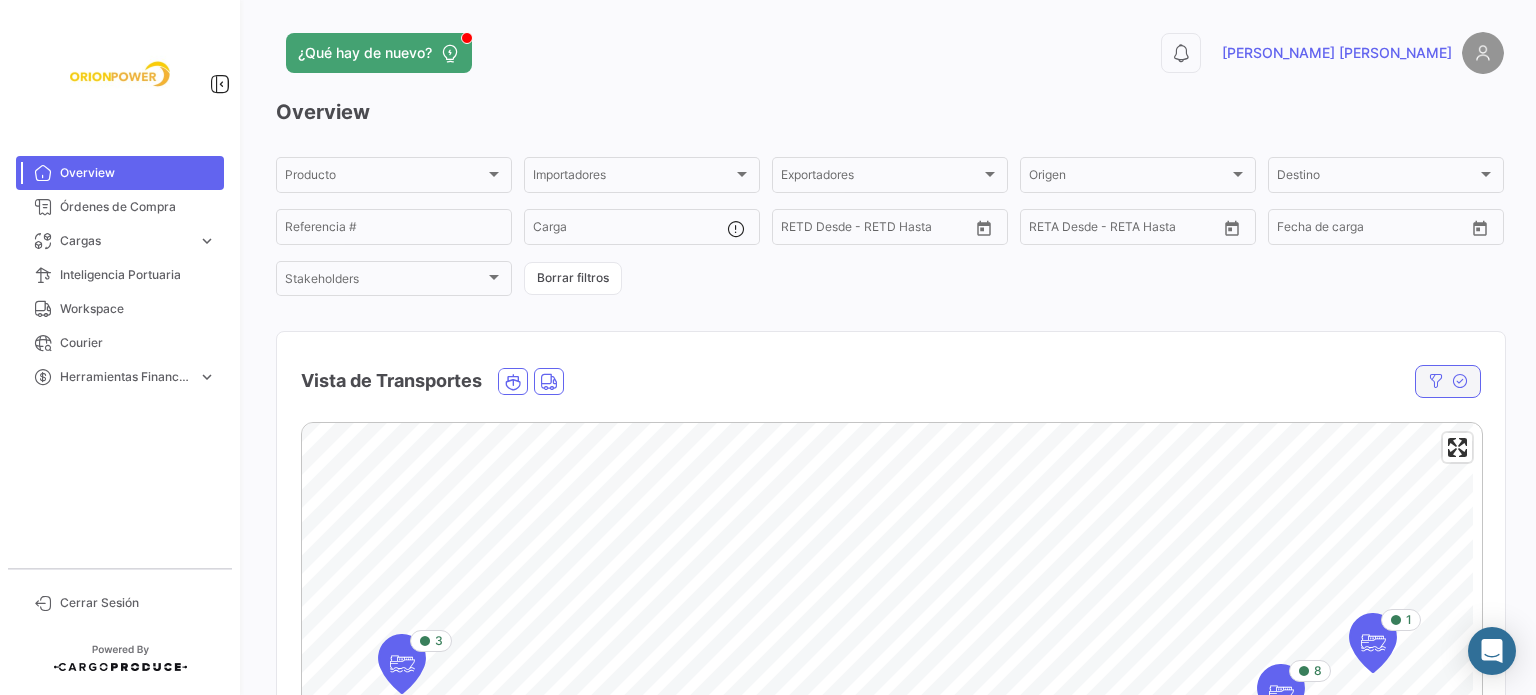 click 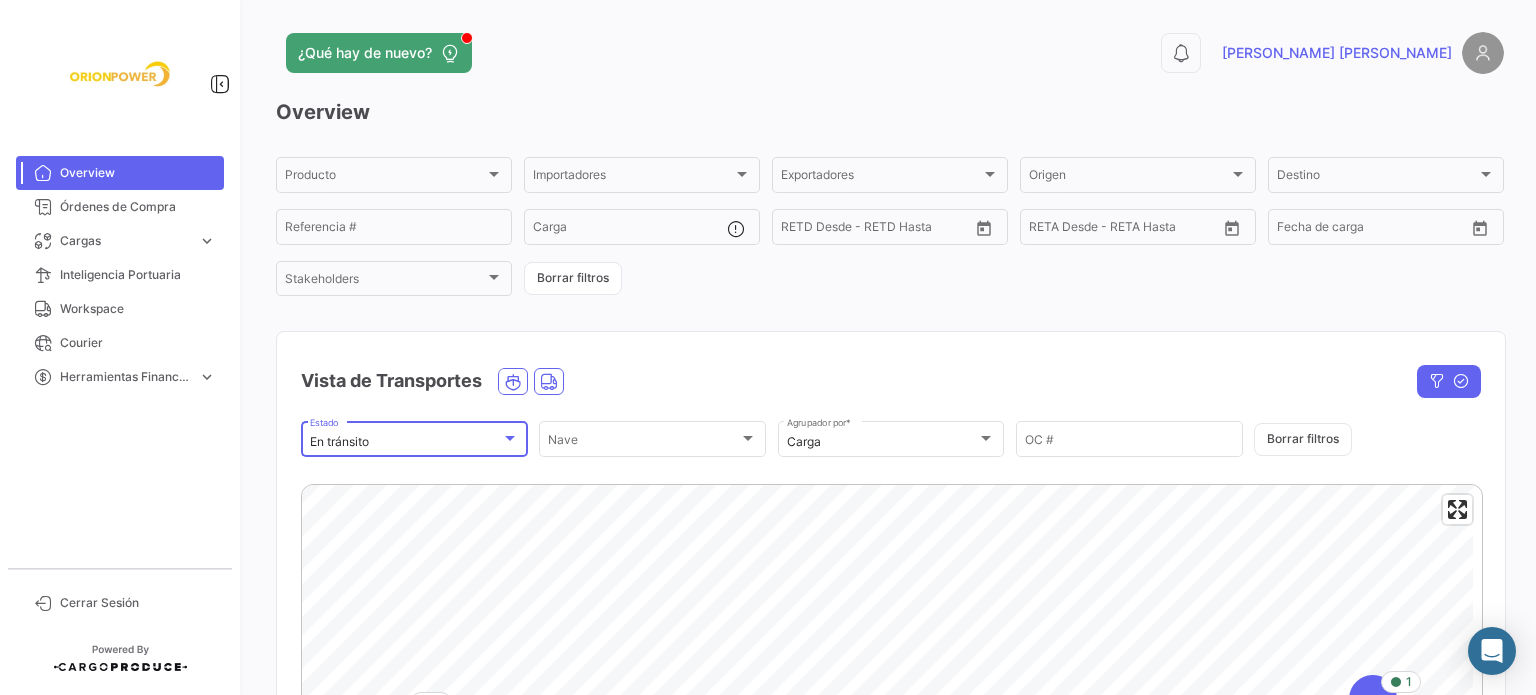click at bounding box center [510, 438] 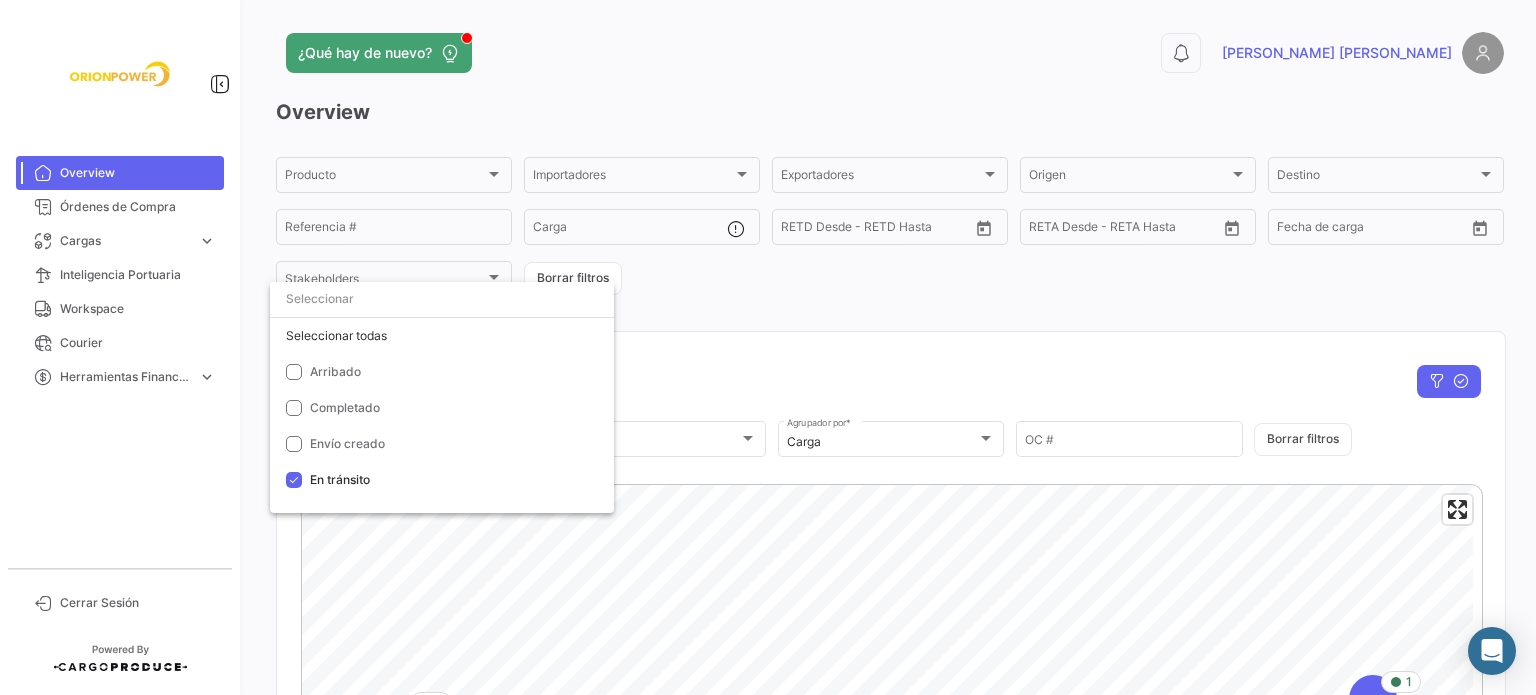 click at bounding box center [768, 347] 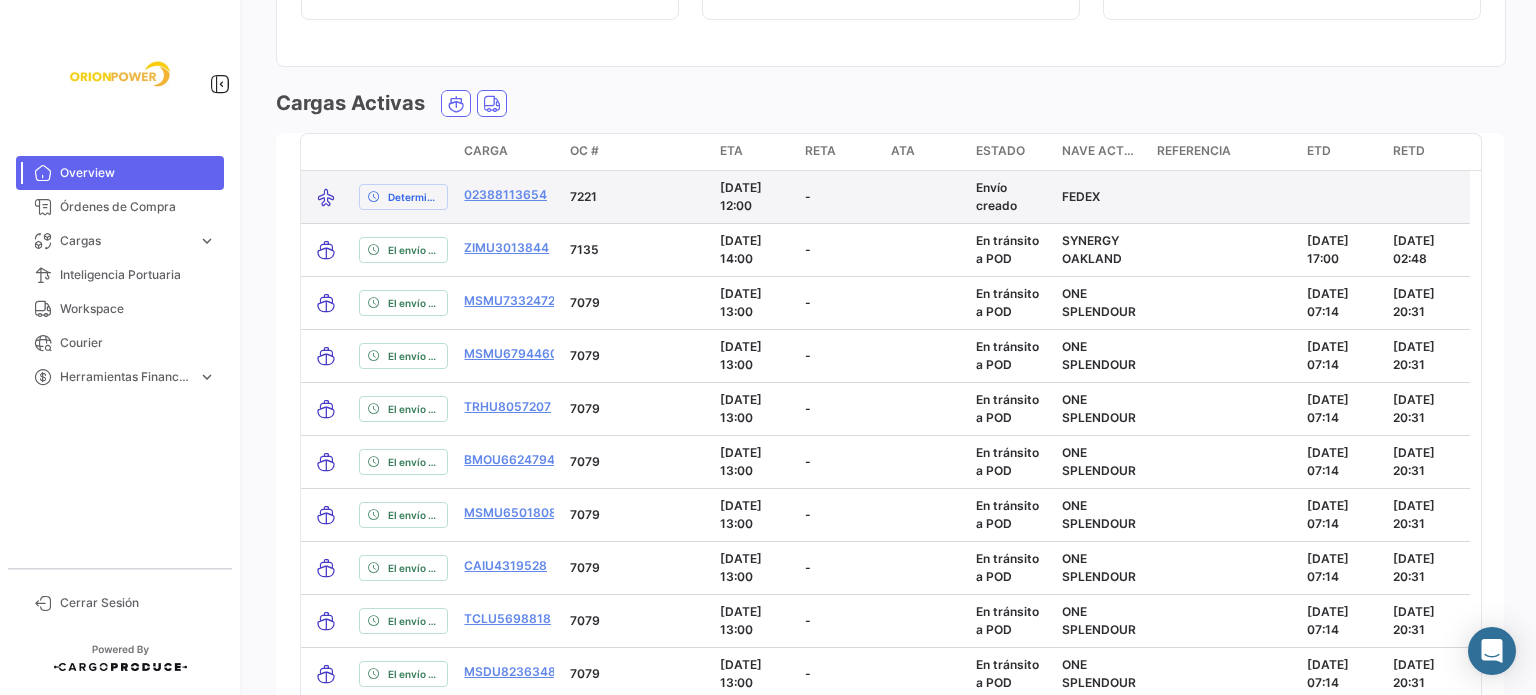 scroll, scrollTop: 2943, scrollLeft: 0, axis: vertical 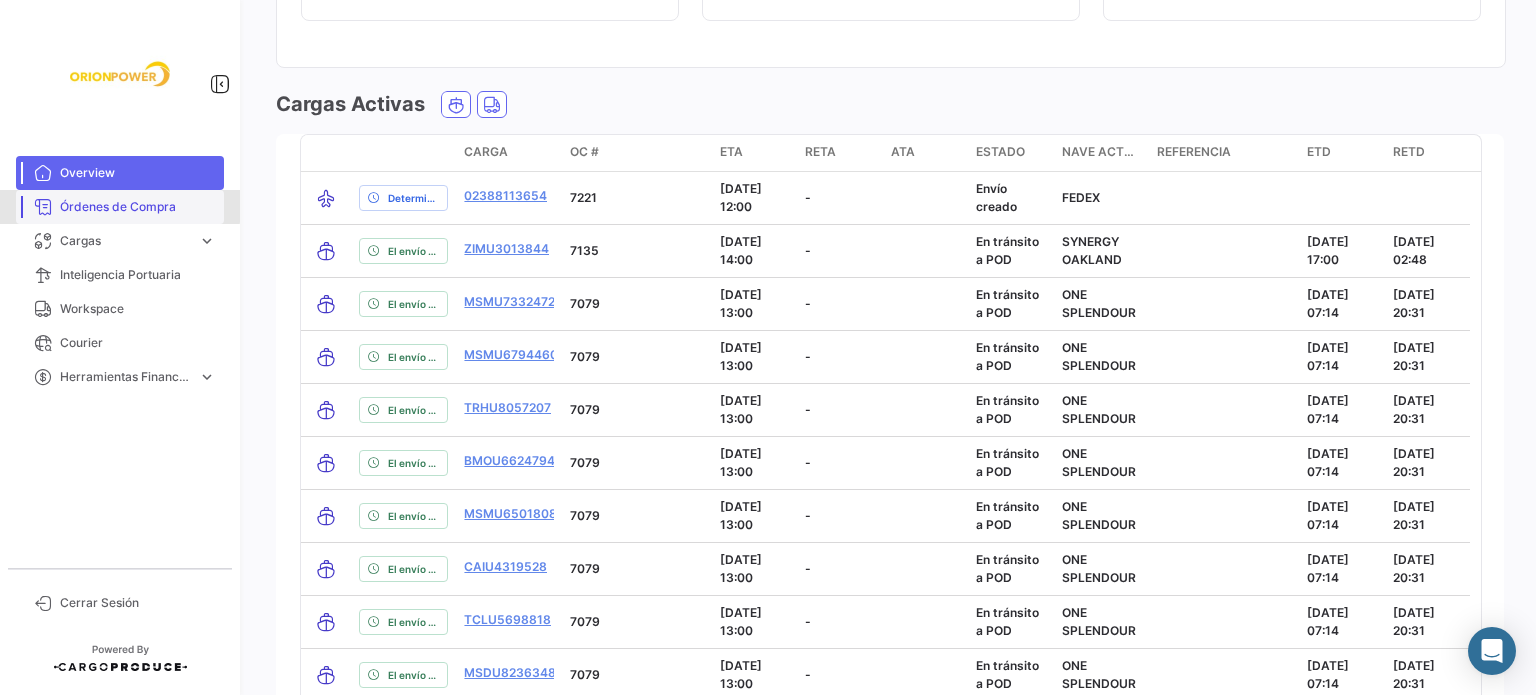 click on "Órdenes de Compra" at bounding box center [138, 207] 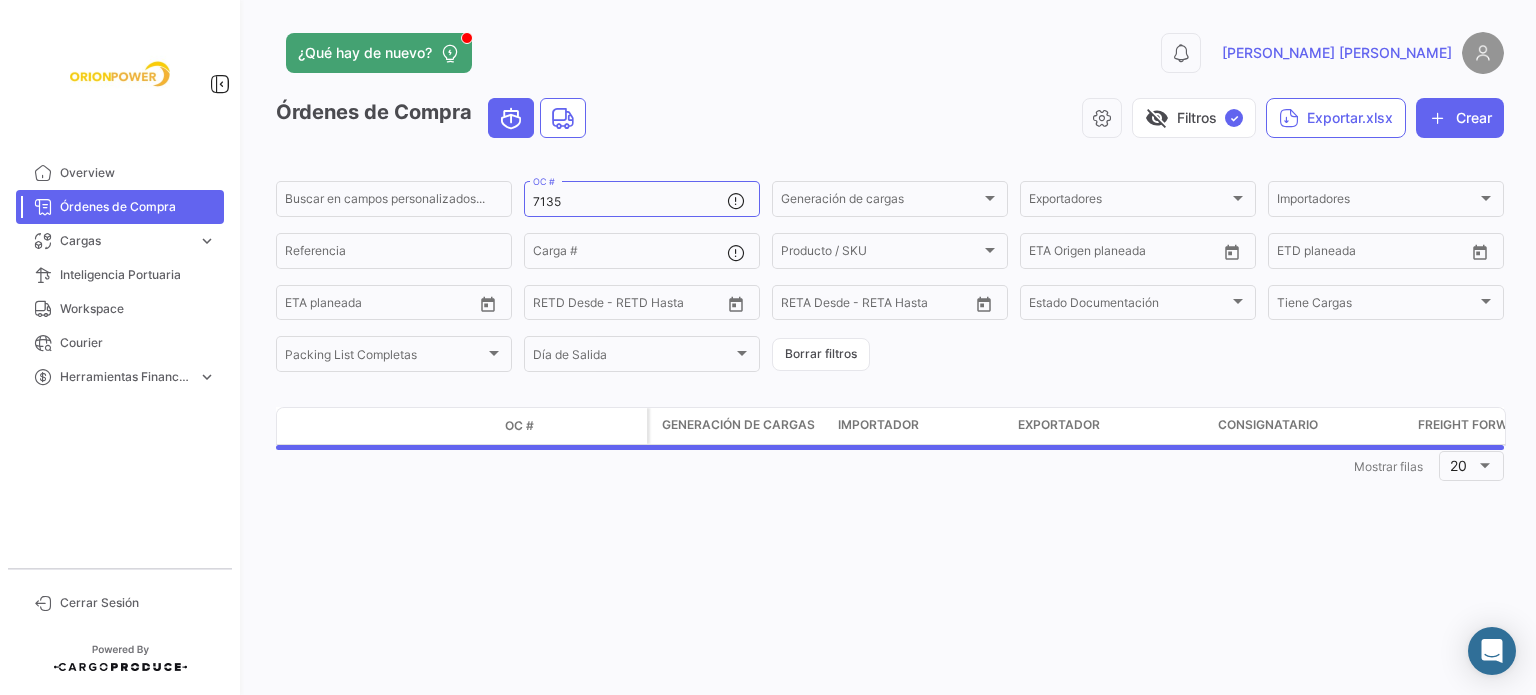 scroll, scrollTop: 0, scrollLeft: 0, axis: both 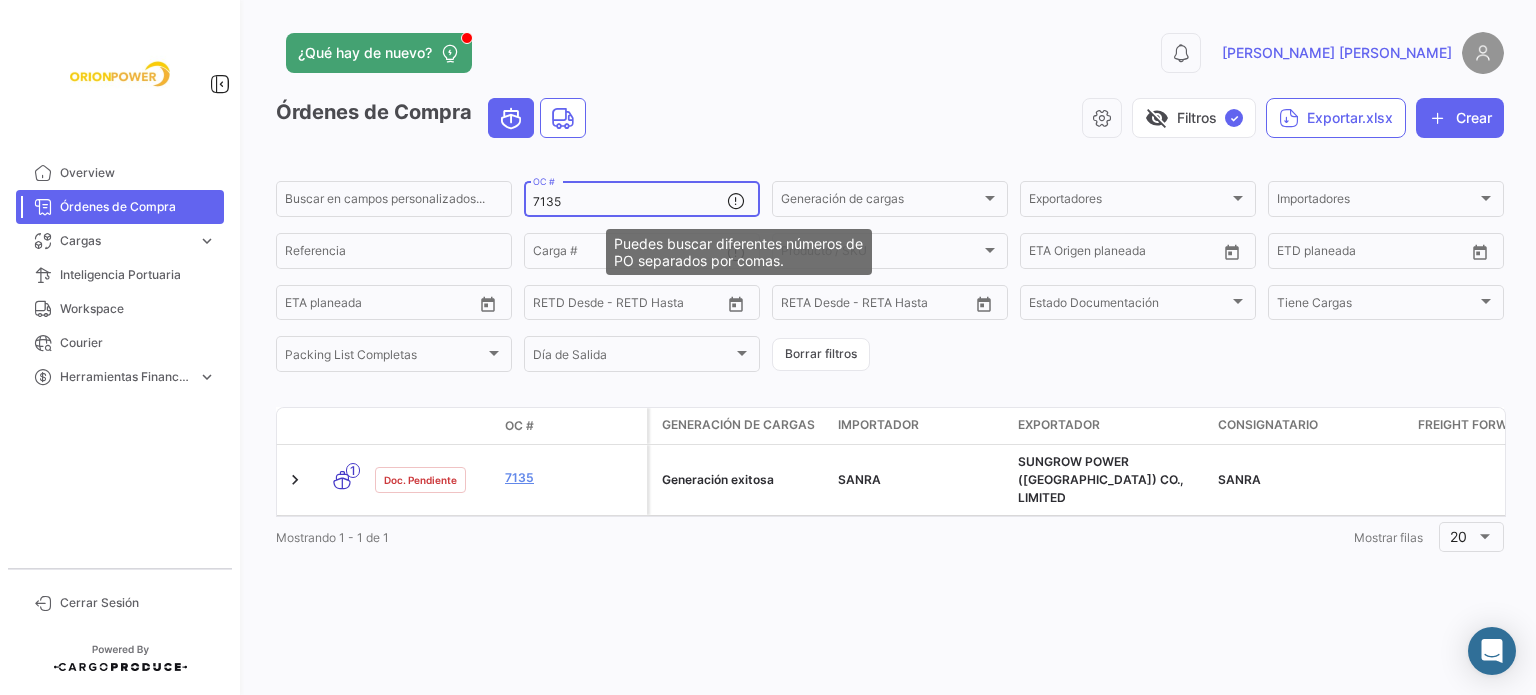 click 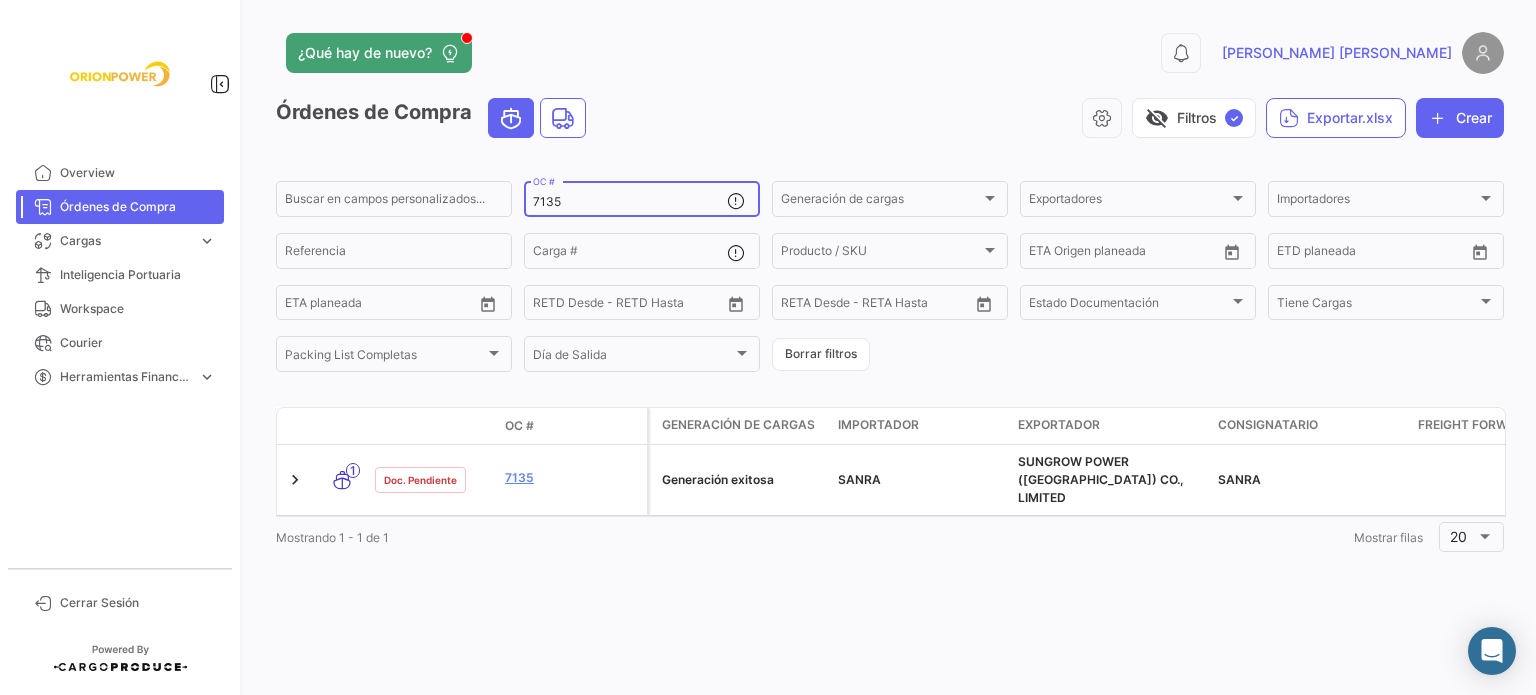 click 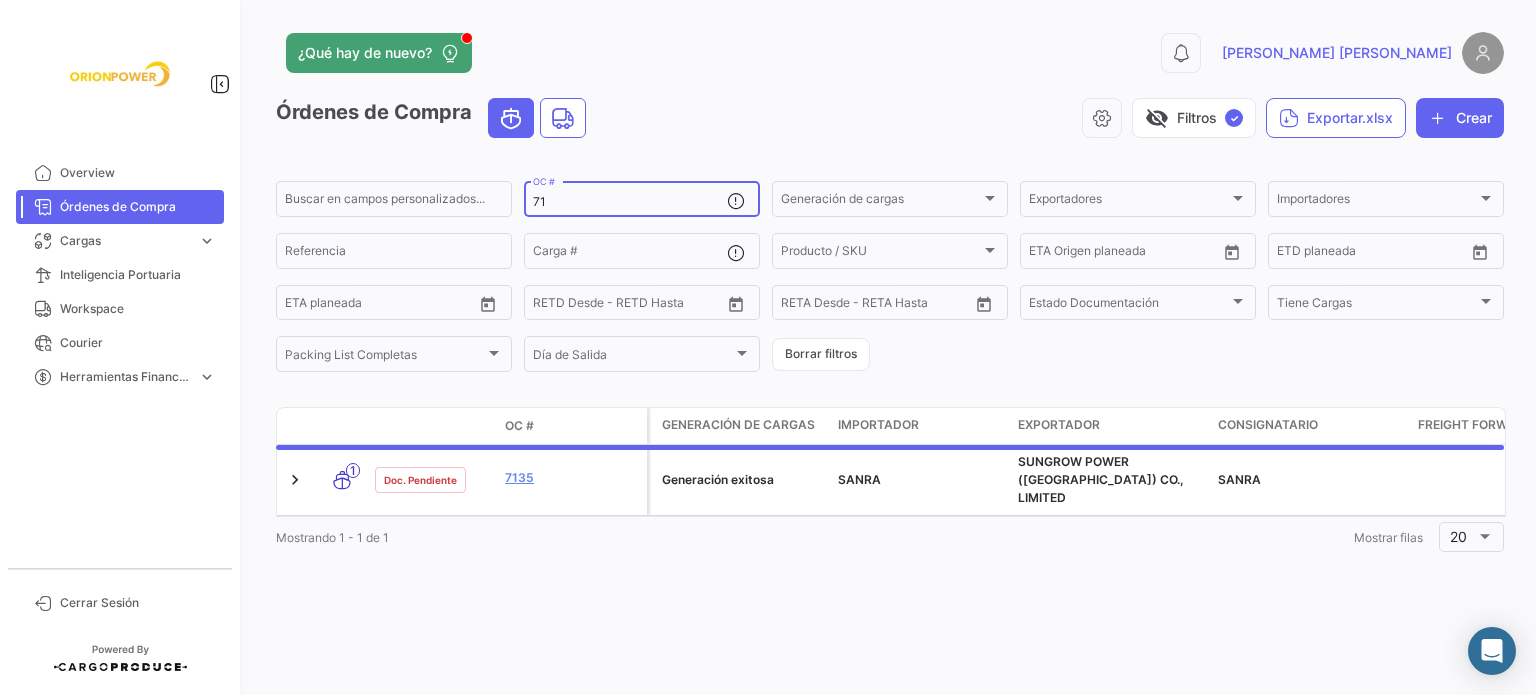 type on "7" 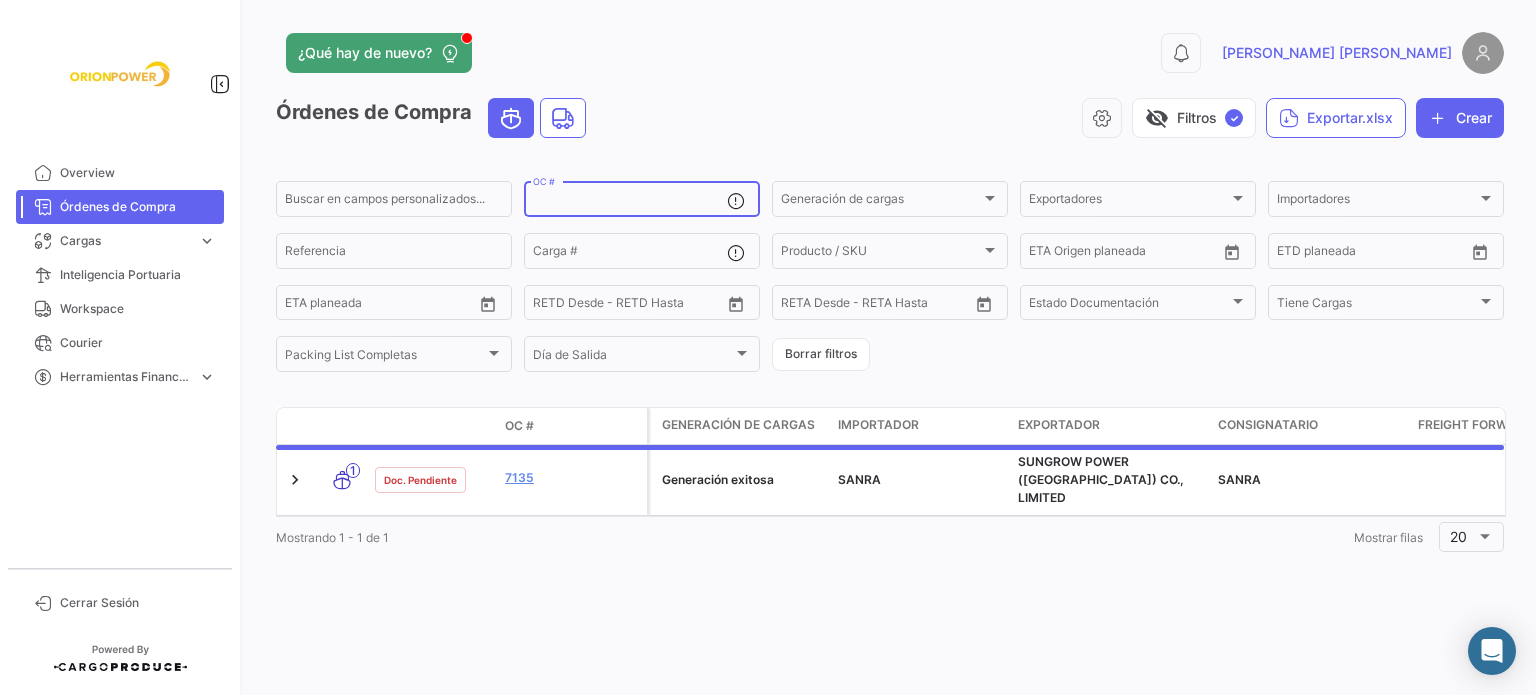 type 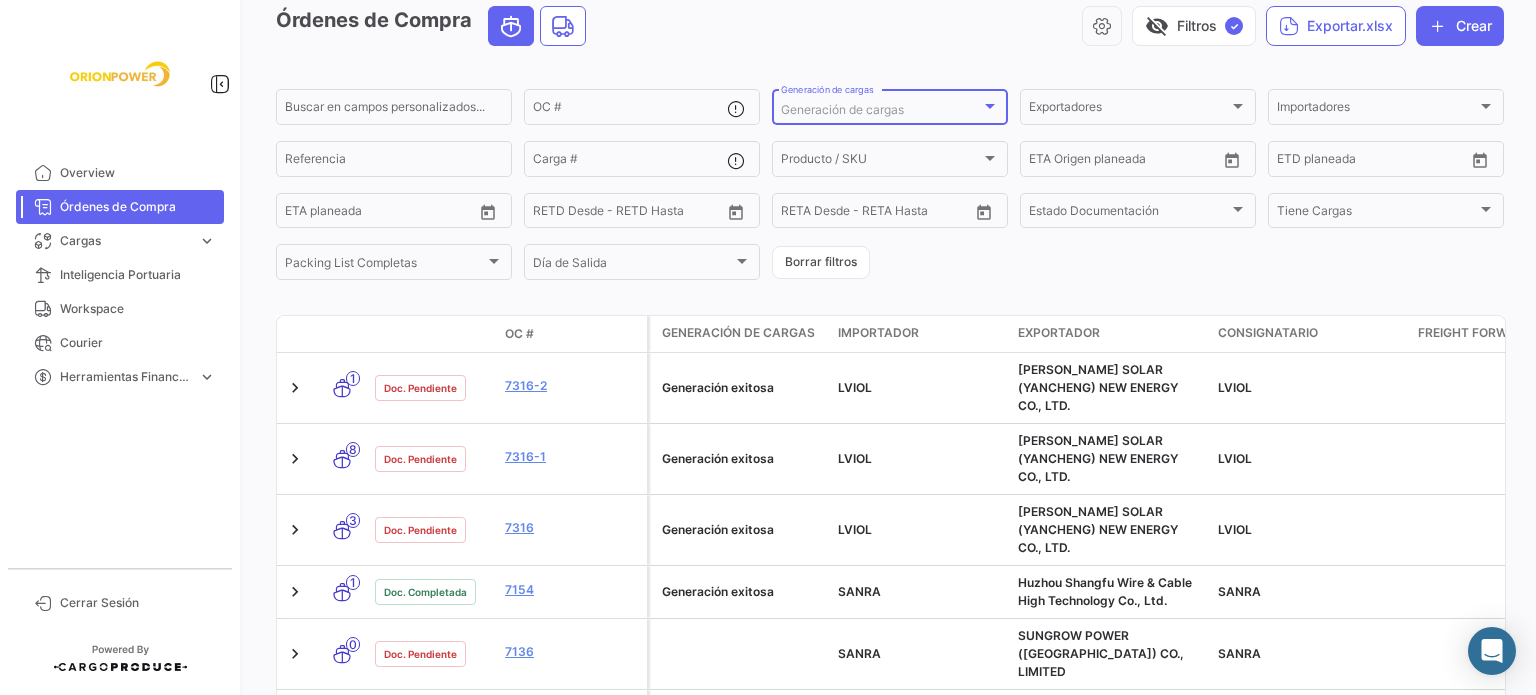 scroll, scrollTop: 0, scrollLeft: 0, axis: both 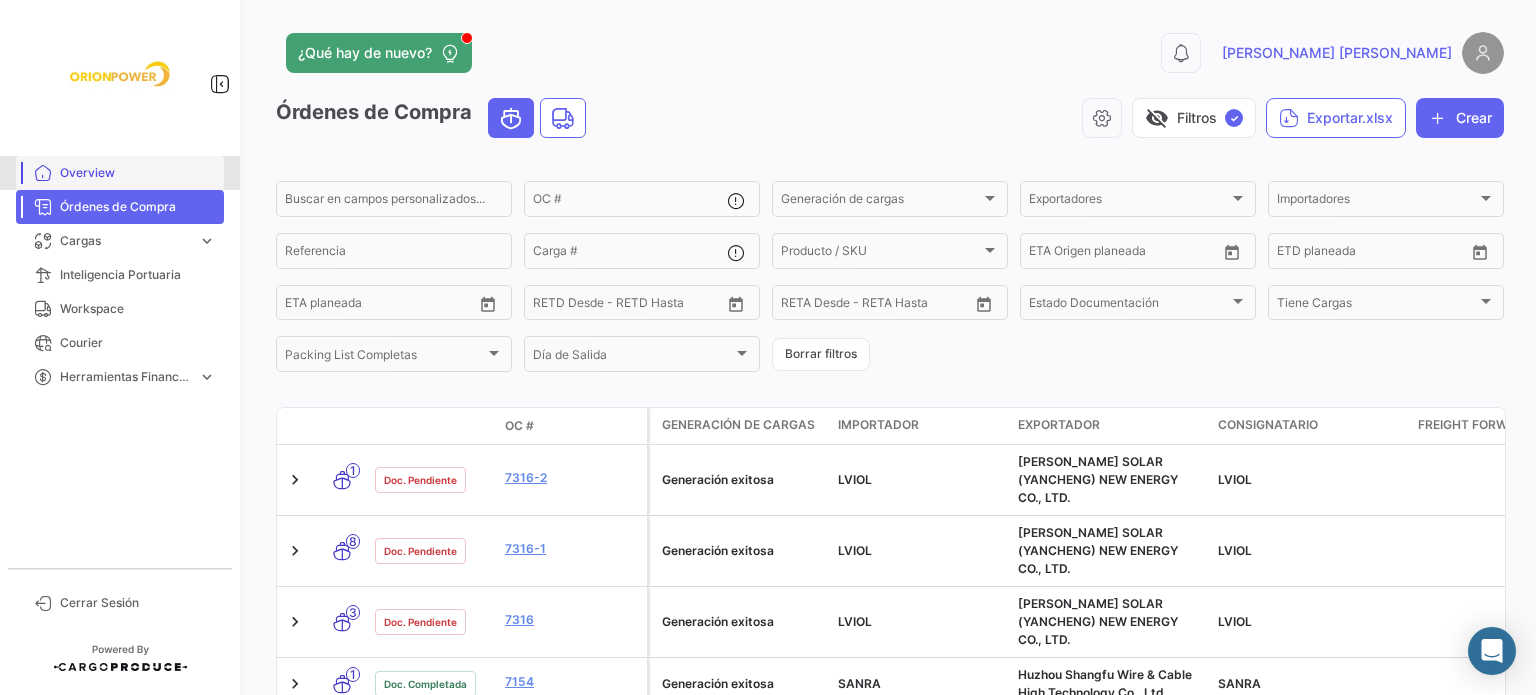 click on "Overview" at bounding box center [138, 173] 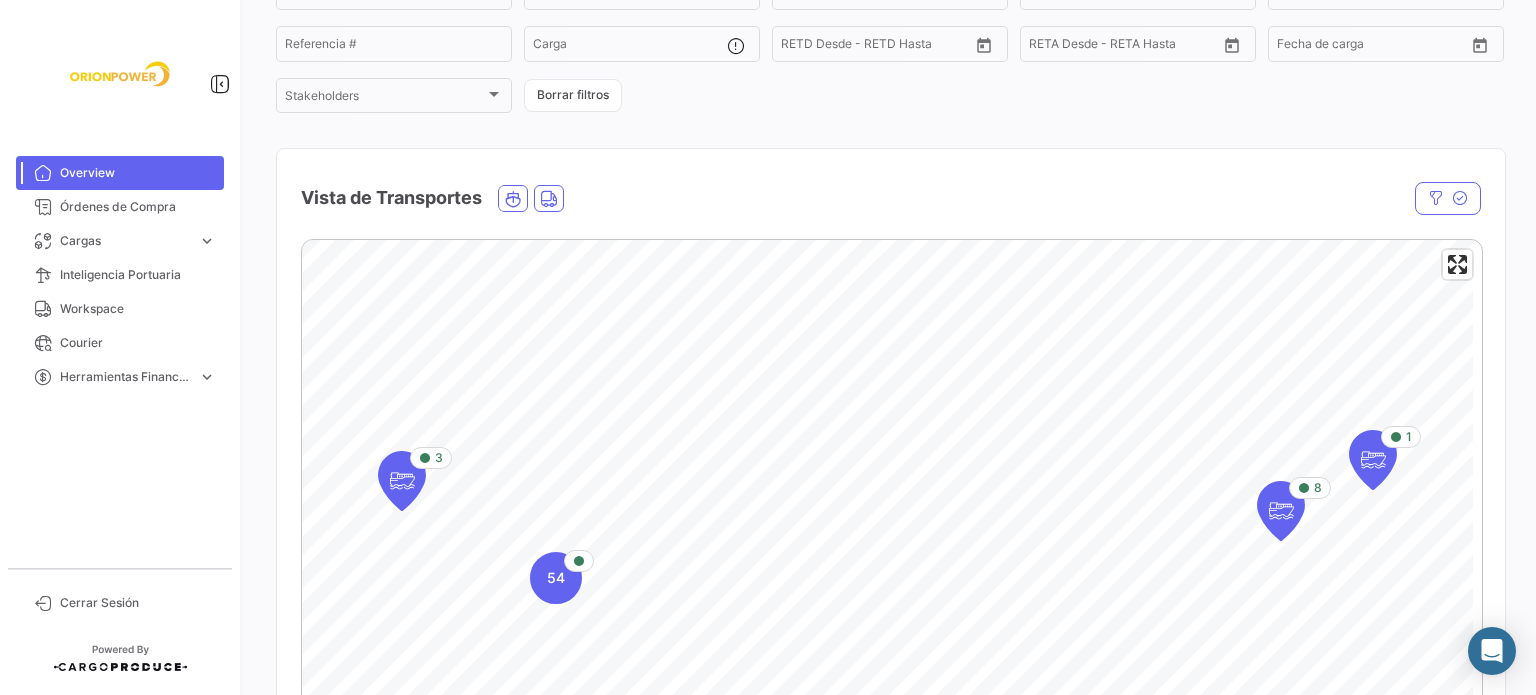 scroll, scrollTop: 184, scrollLeft: 0, axis: vertical 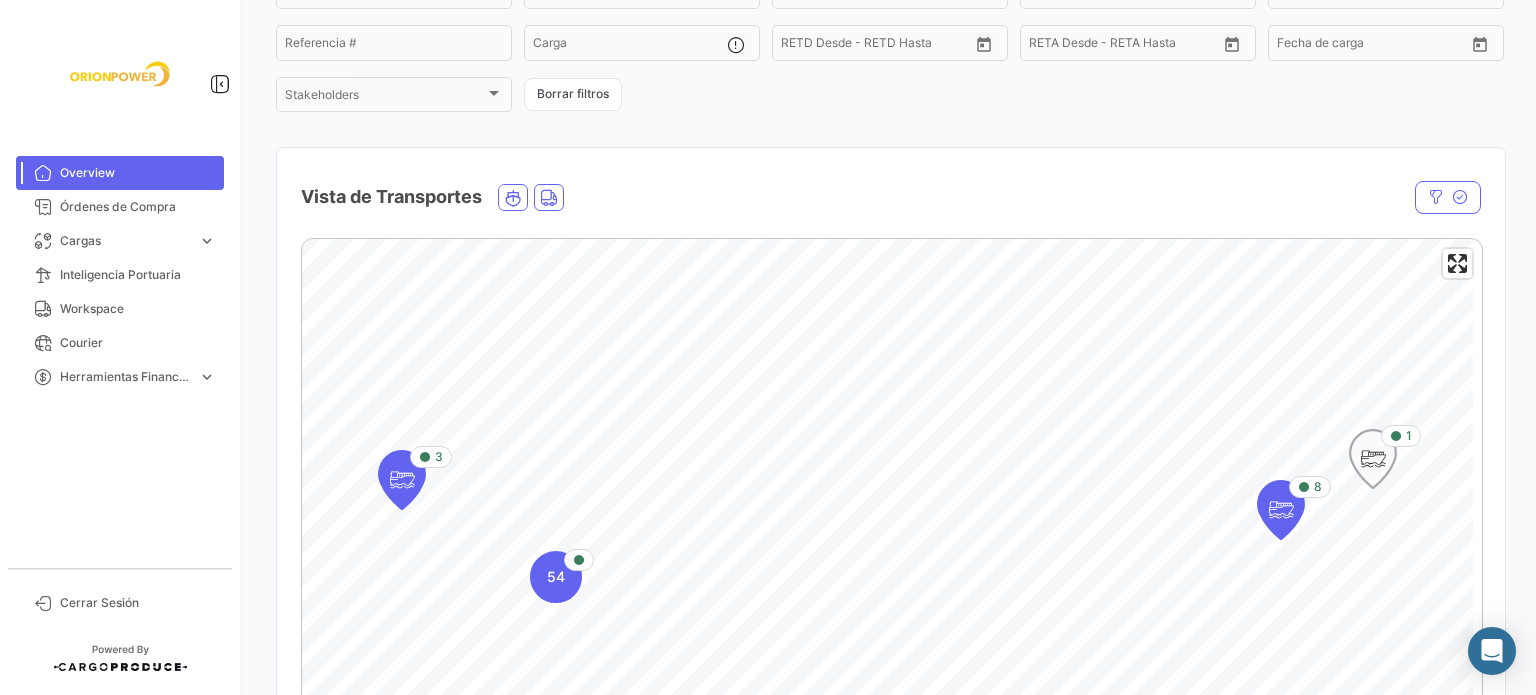 click 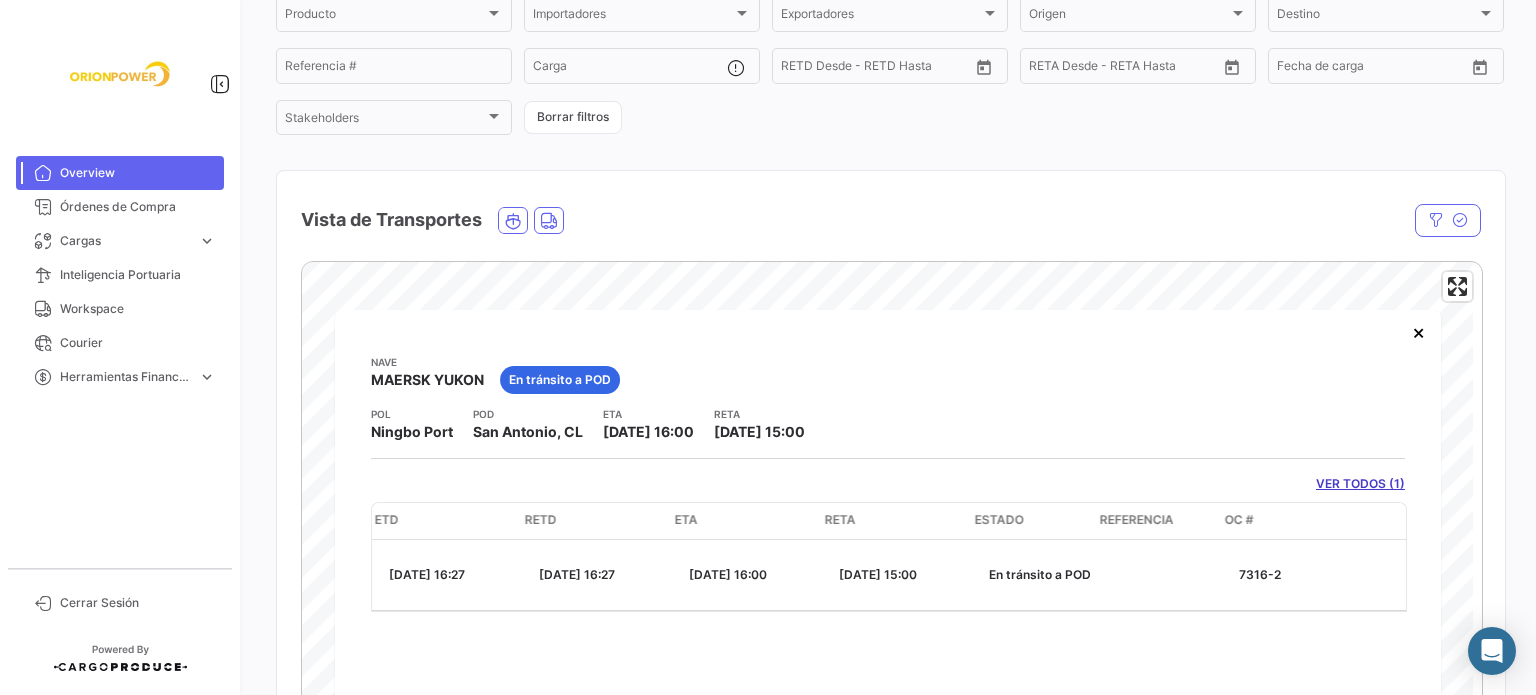 scroll, scrollTop: 0, scrollLeft: 620, axis: horizontal 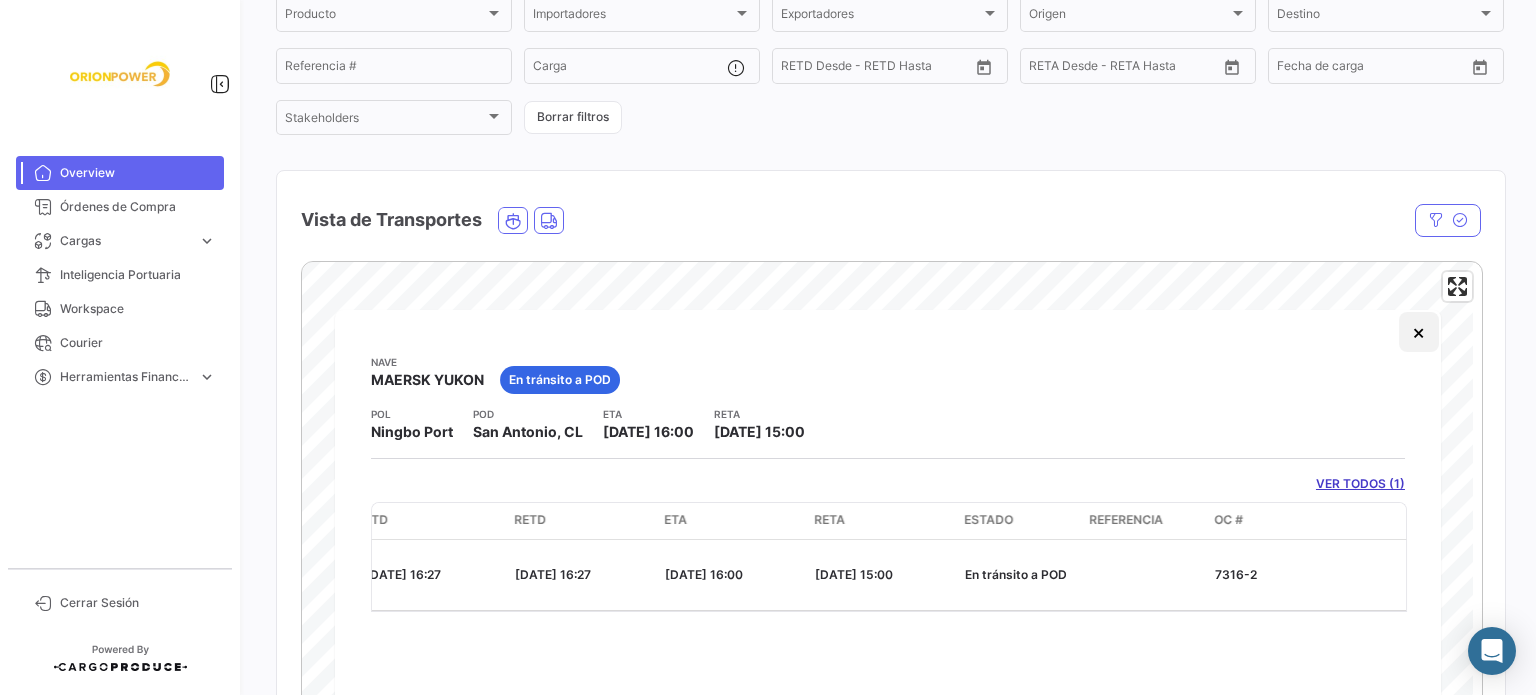 click on "×" 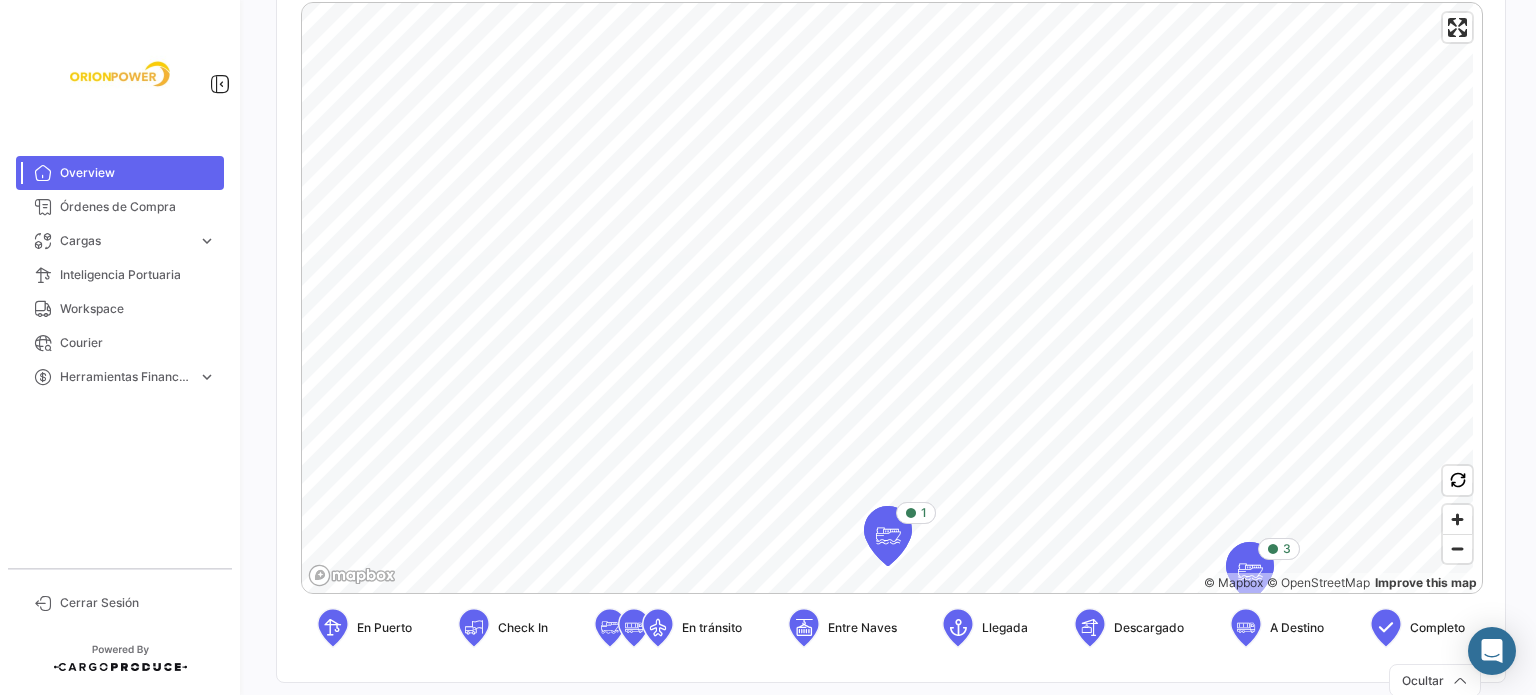 scroll, scrollTop: 420, scrollLeft: 0, axis: vertical 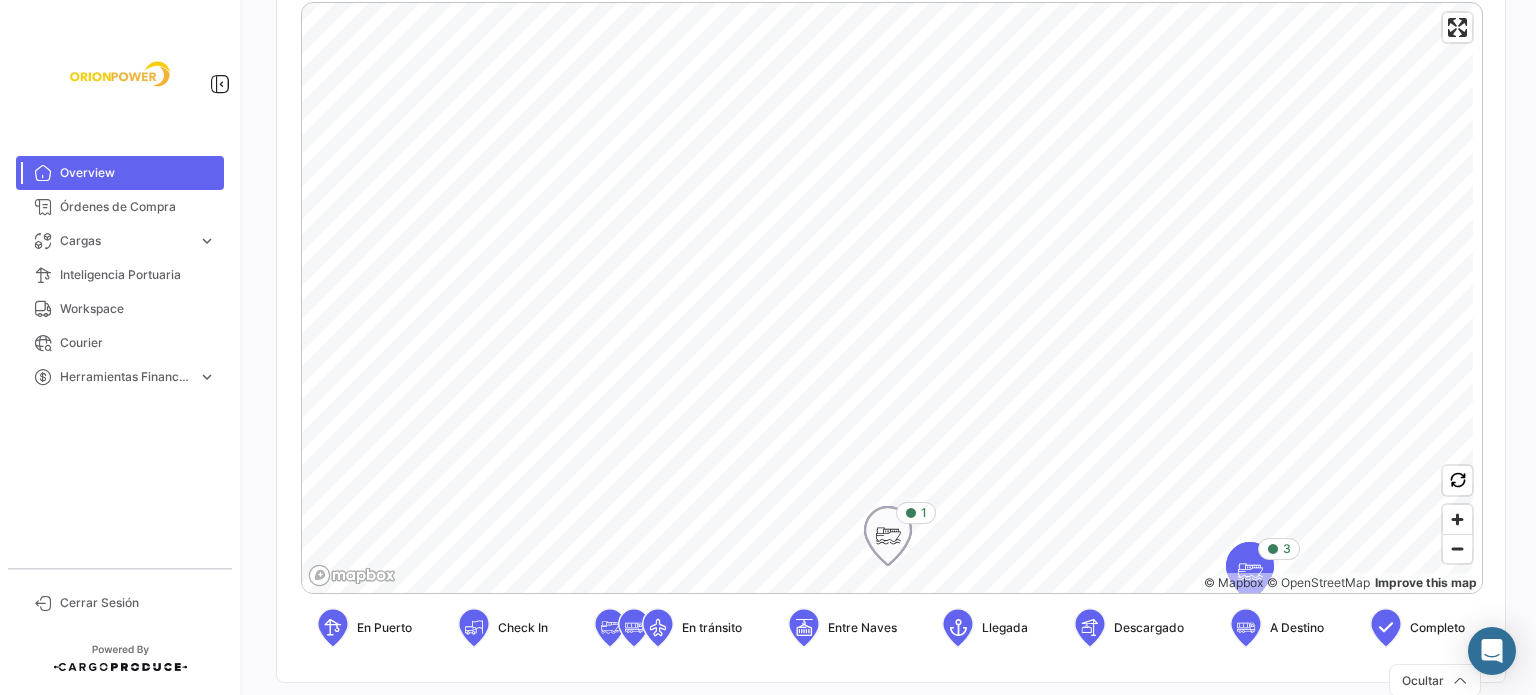 click 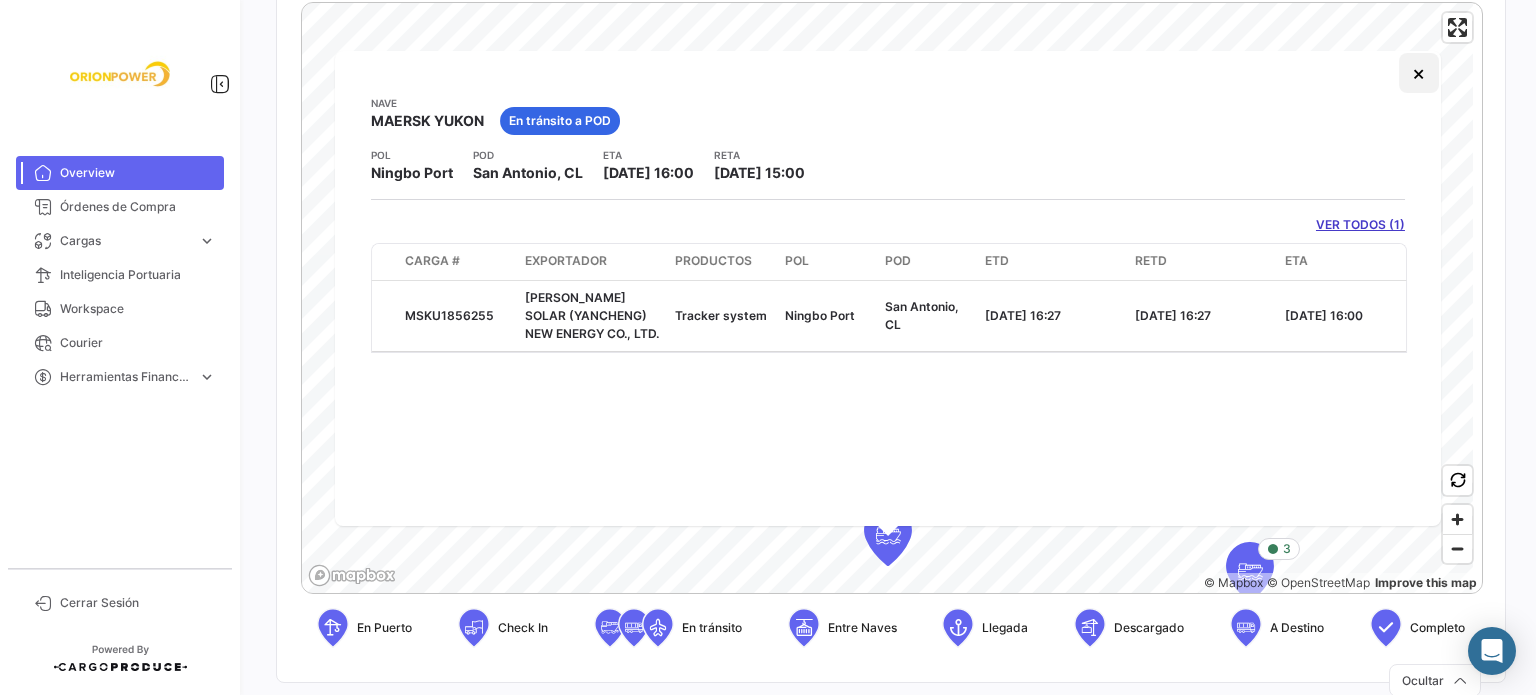 click on "×" 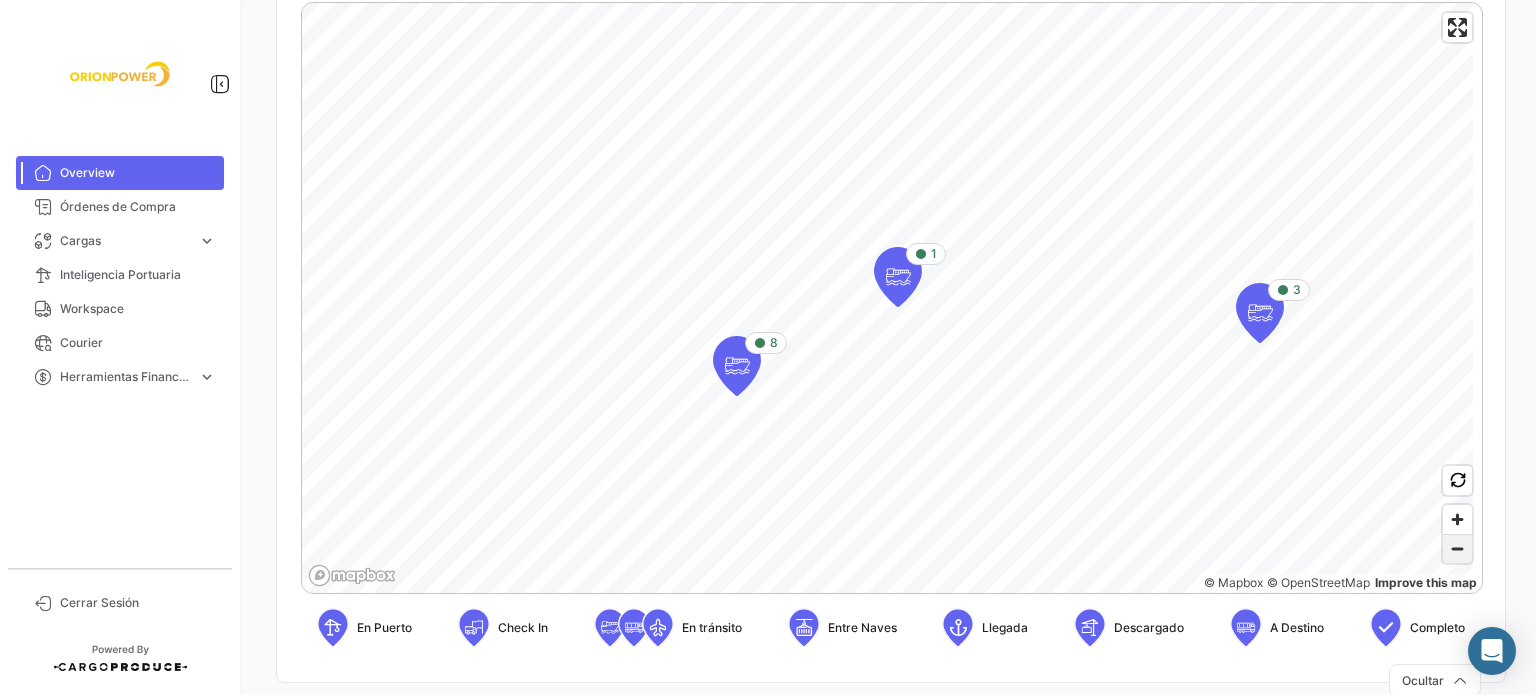 click 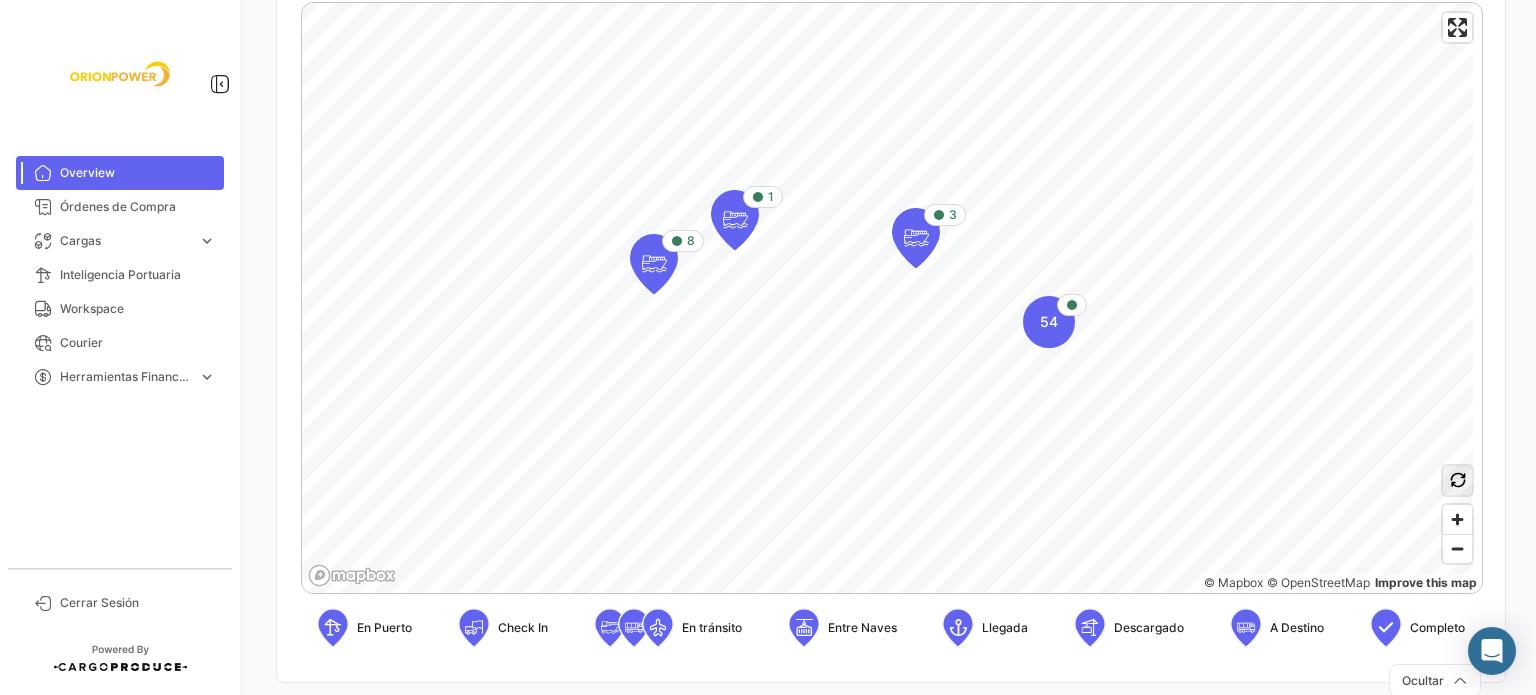 click 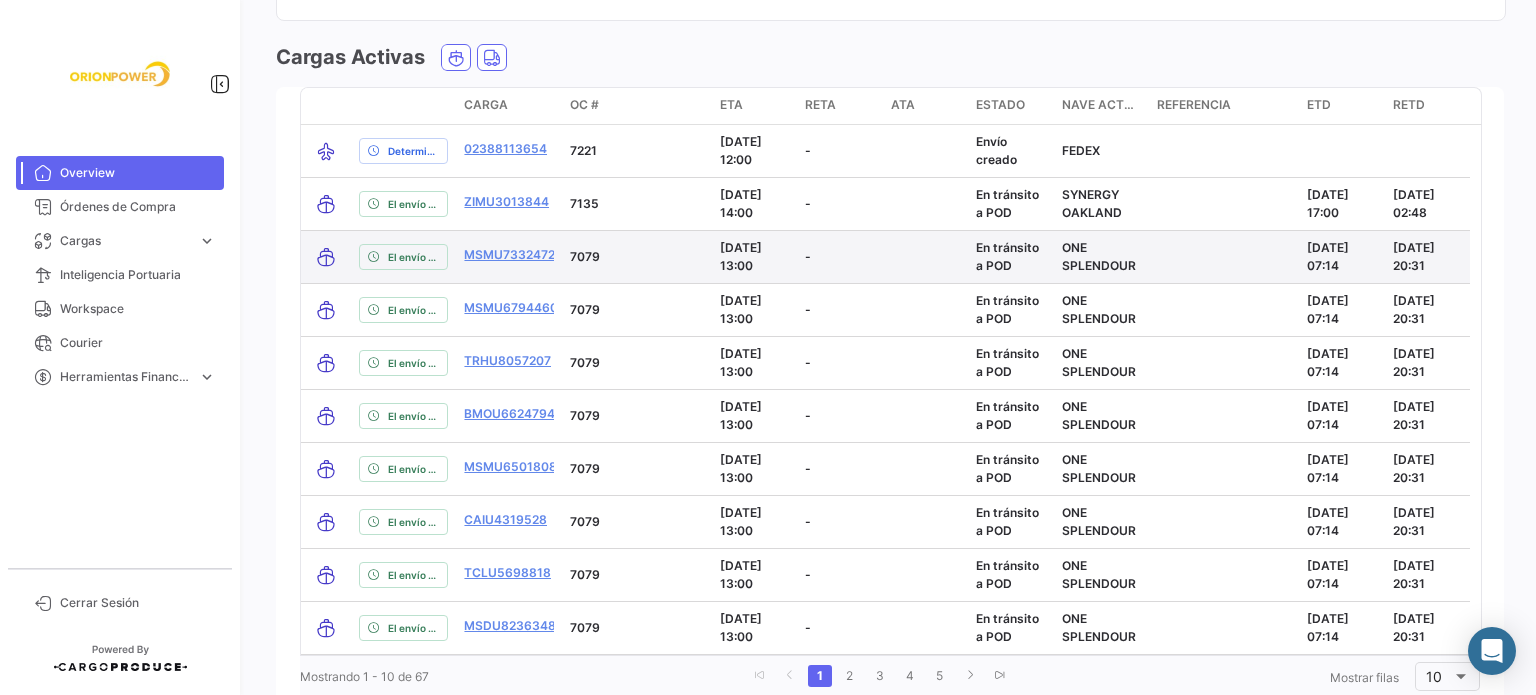 scroll, scrollTop: 2932, scrollLeft: 0, axis: vertical 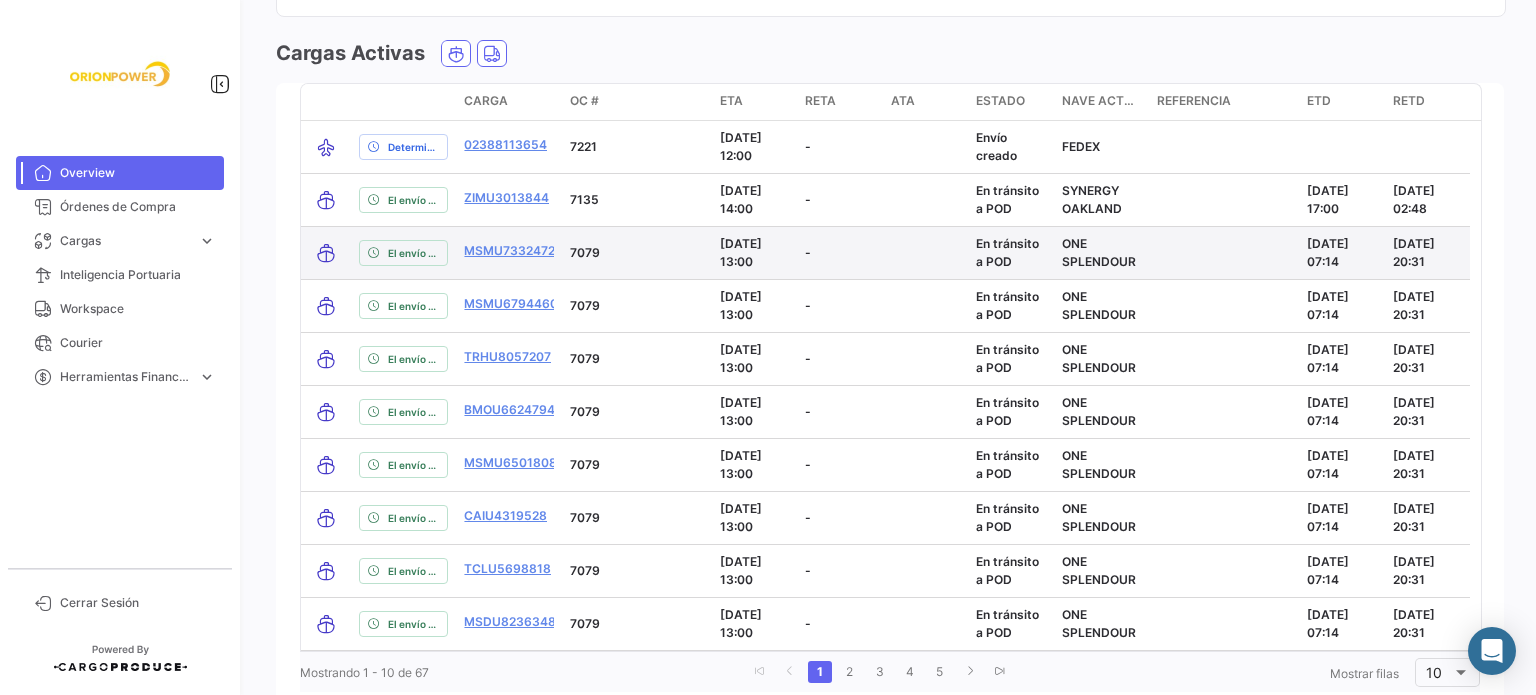 type 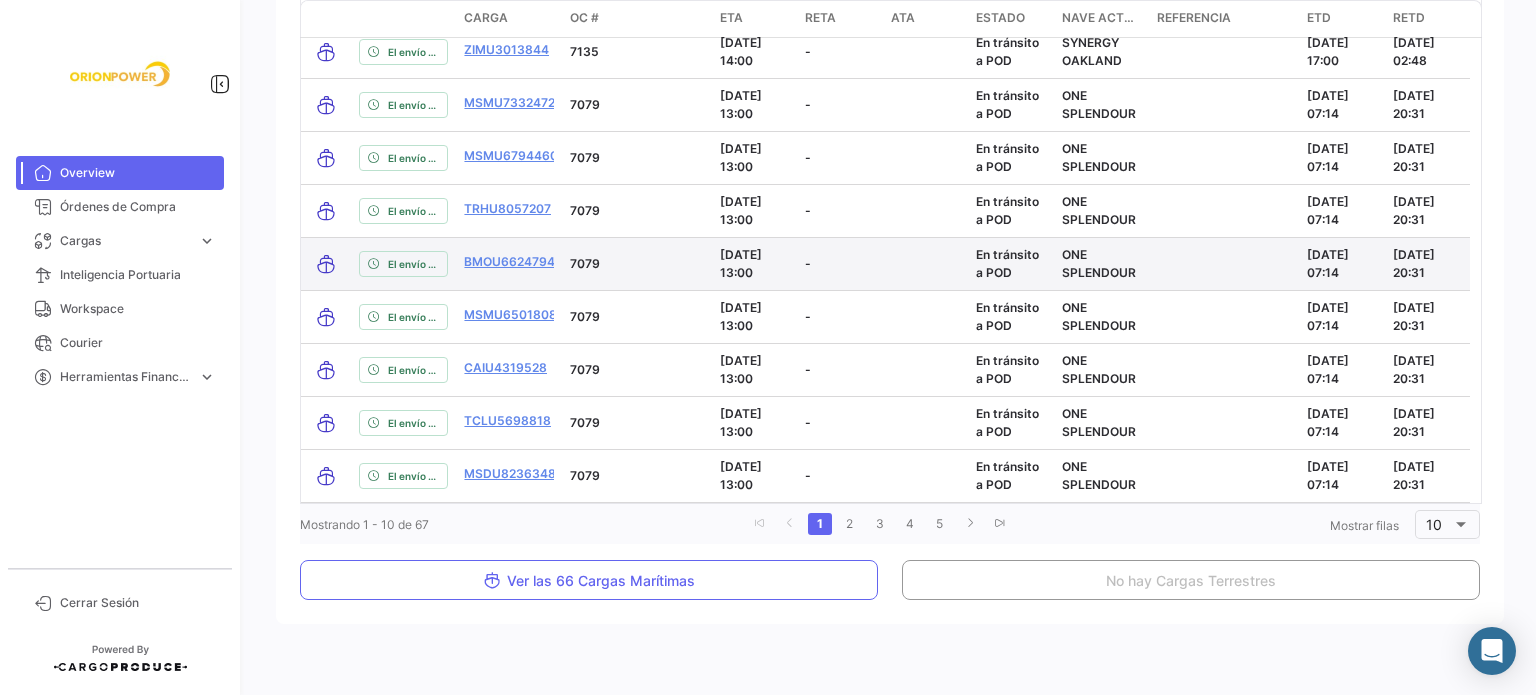 scroll, scrollTop: 3084, scrollLeft: 0, axis: vertical 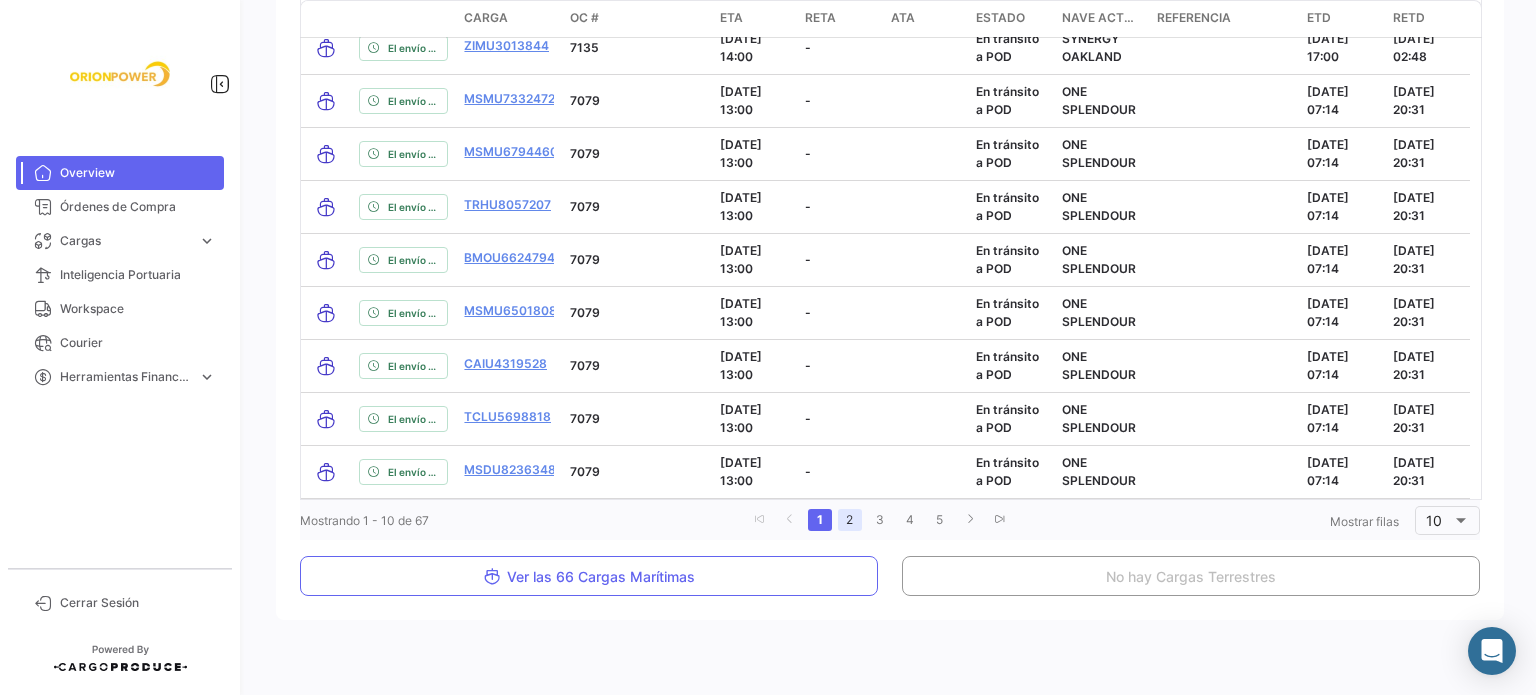 click on "2" 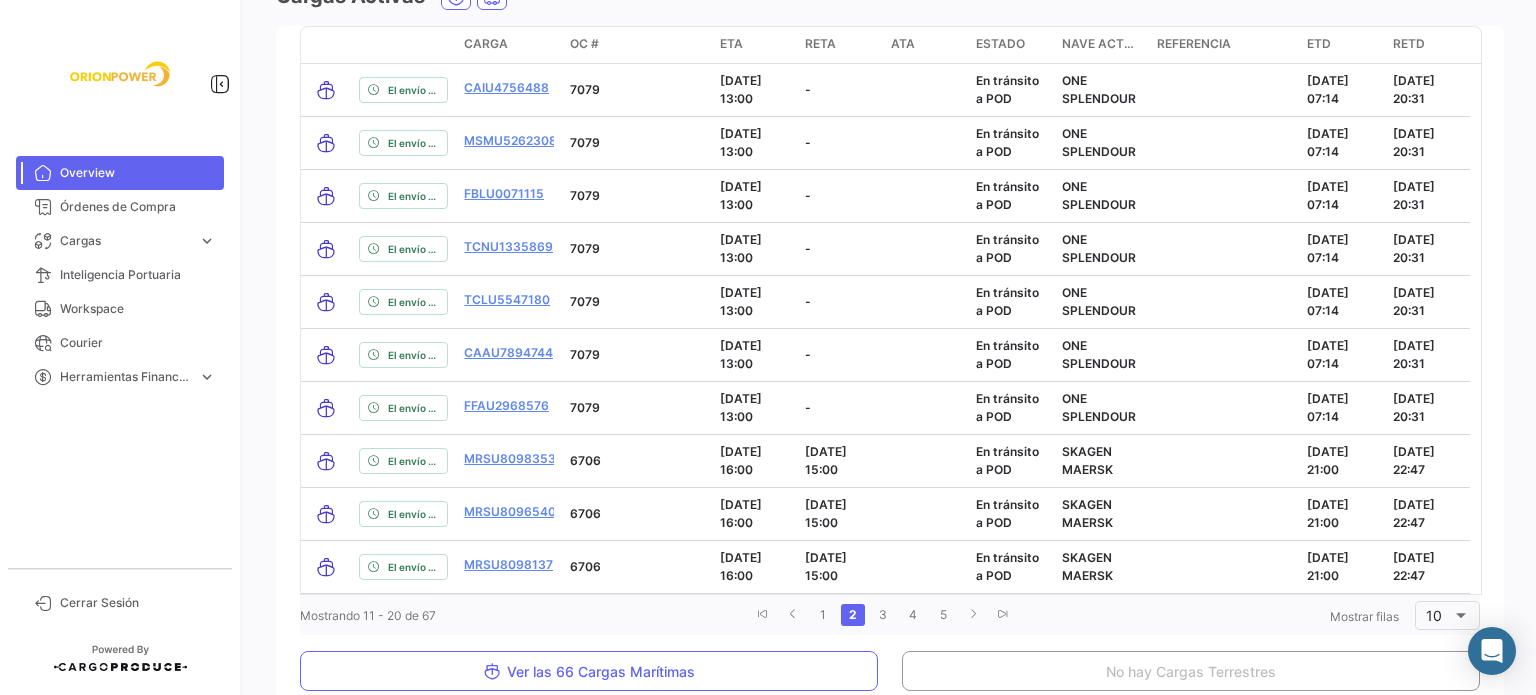 scroll, scrollTop: 2998, scrollLeft: 0, axis: vertical 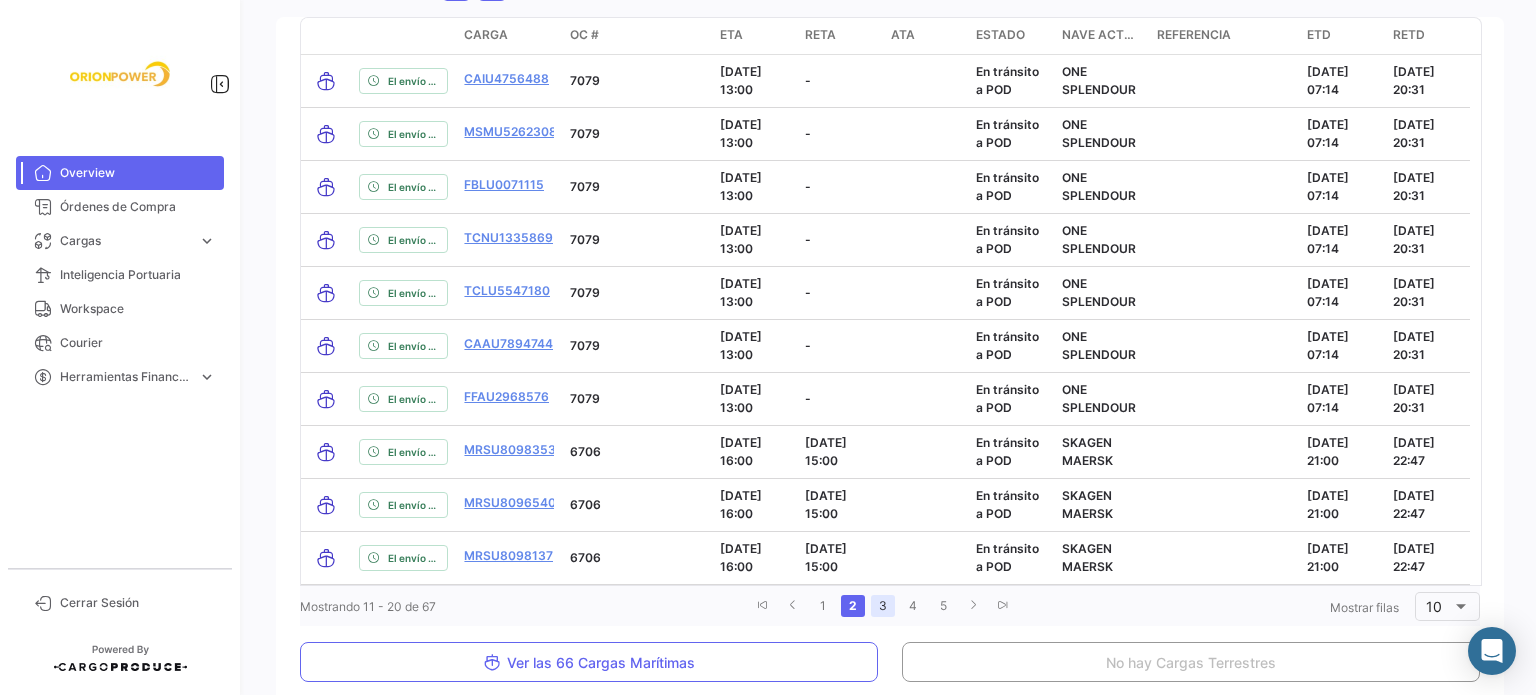 click on "3" 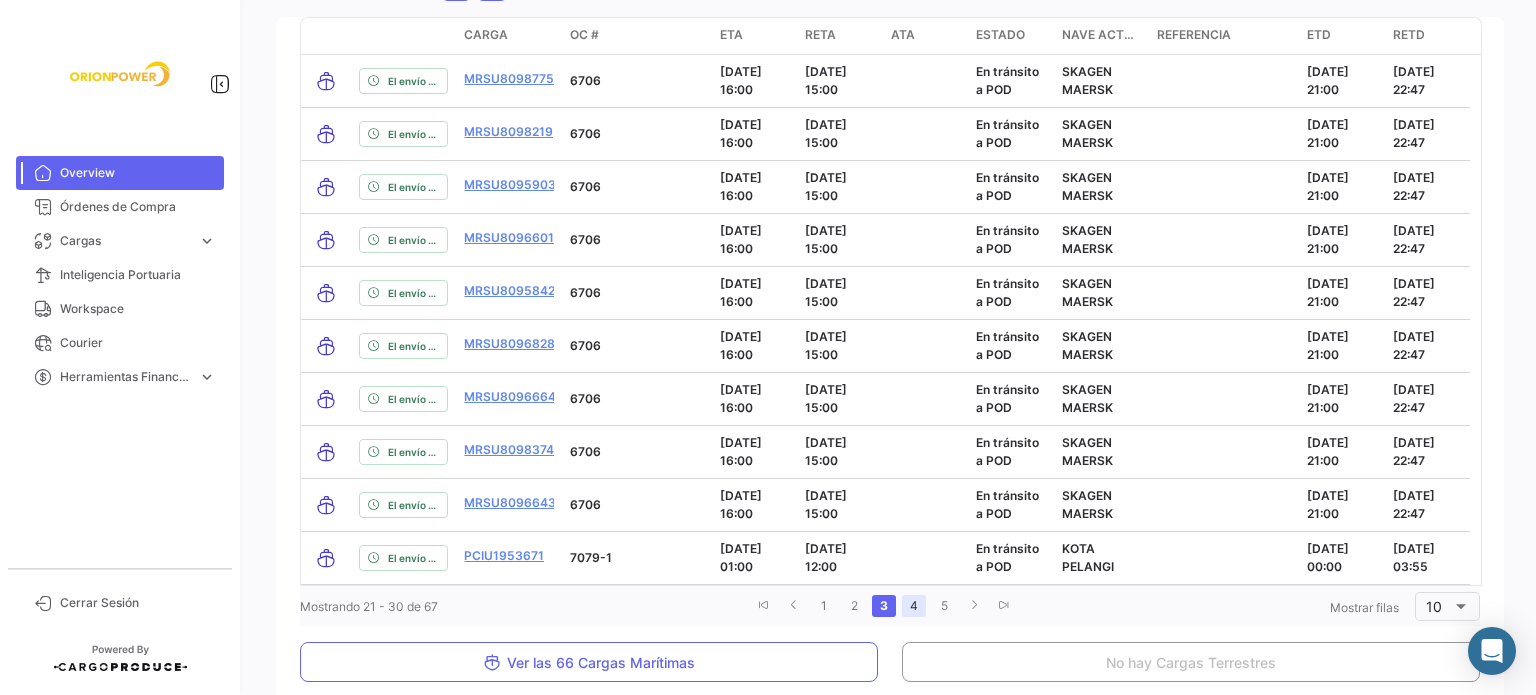 click on "4" 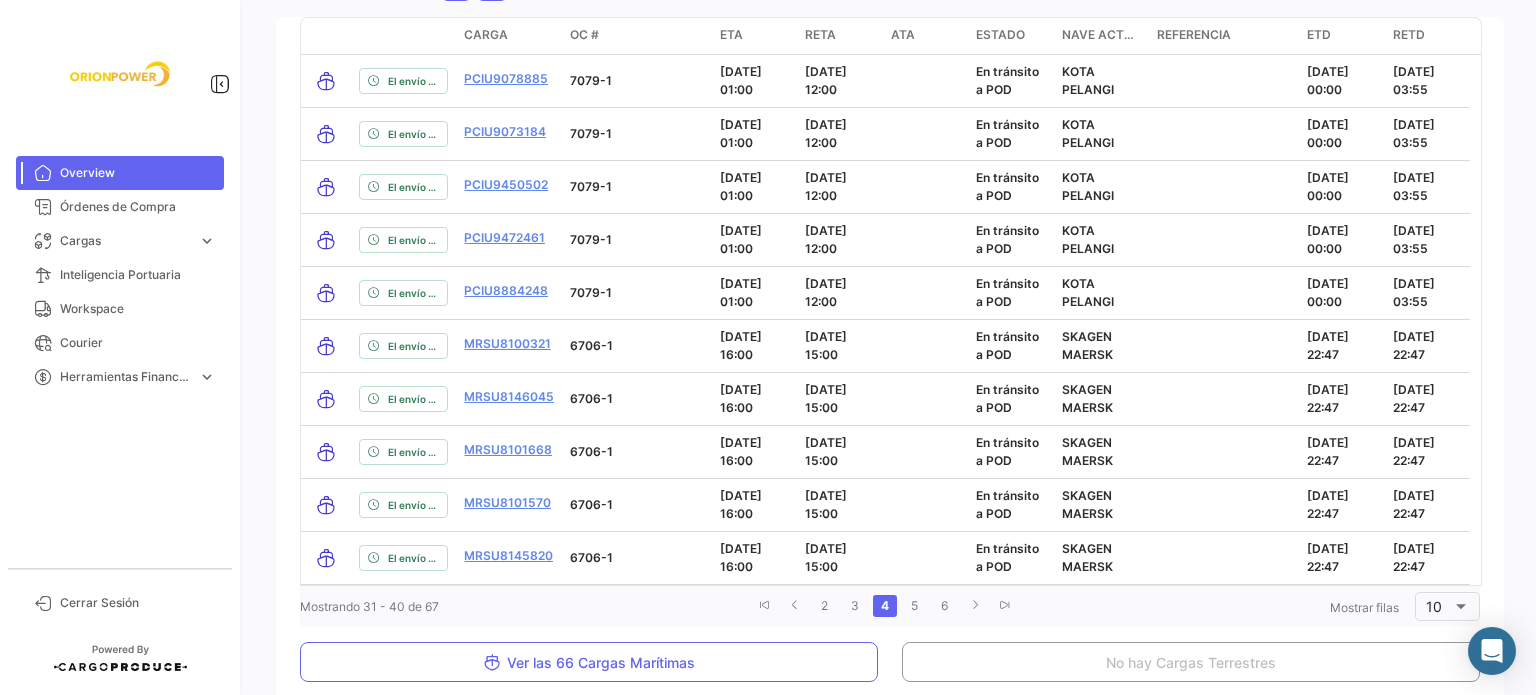click on "5" 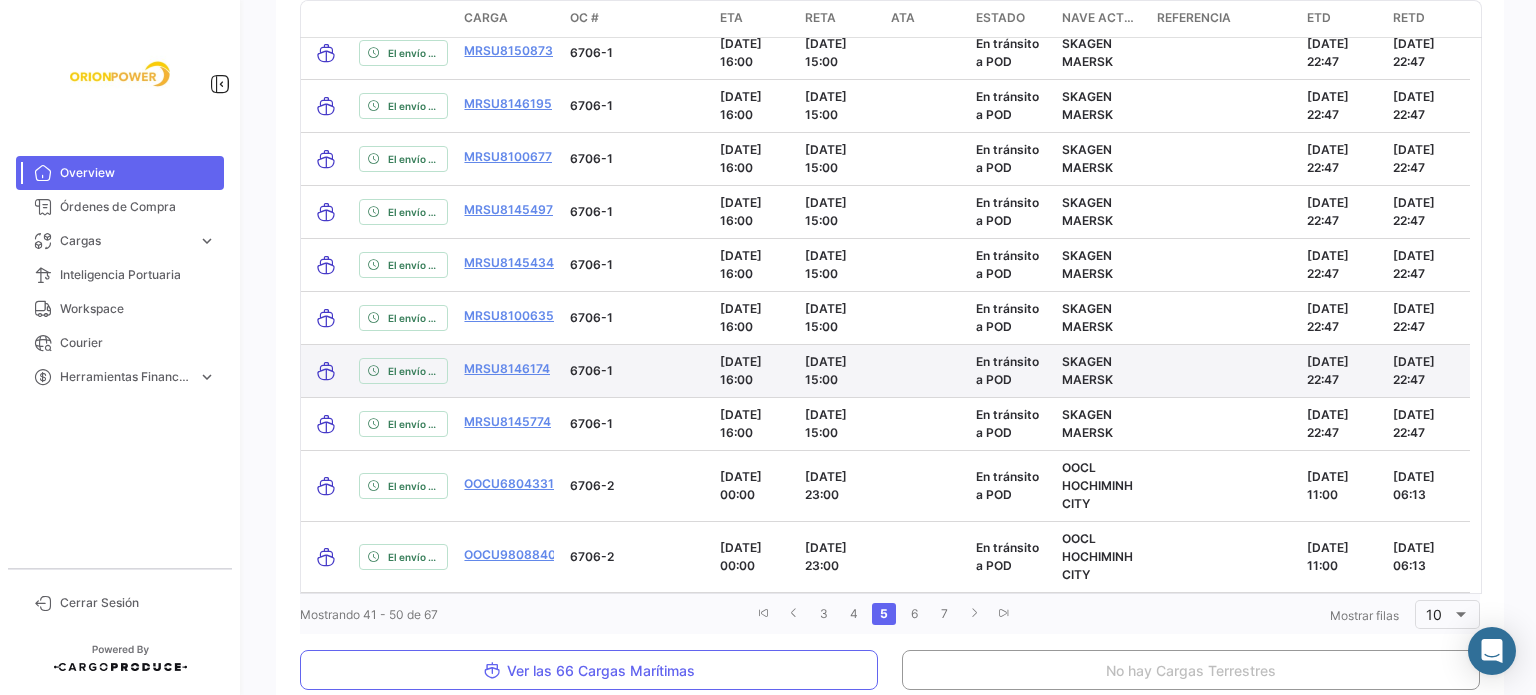 scroll, scrollTop: 3026, scrollLeft: 0, axis: vertical 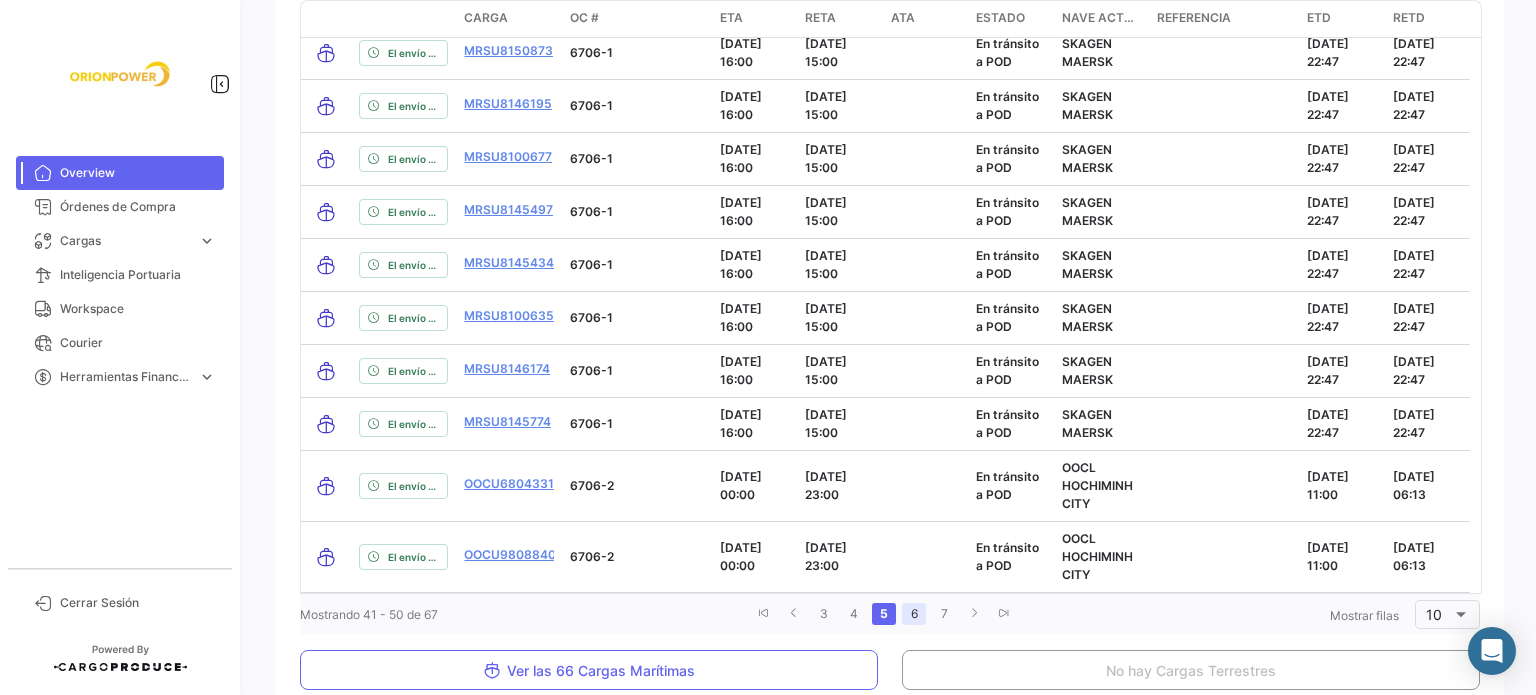 click on "6" 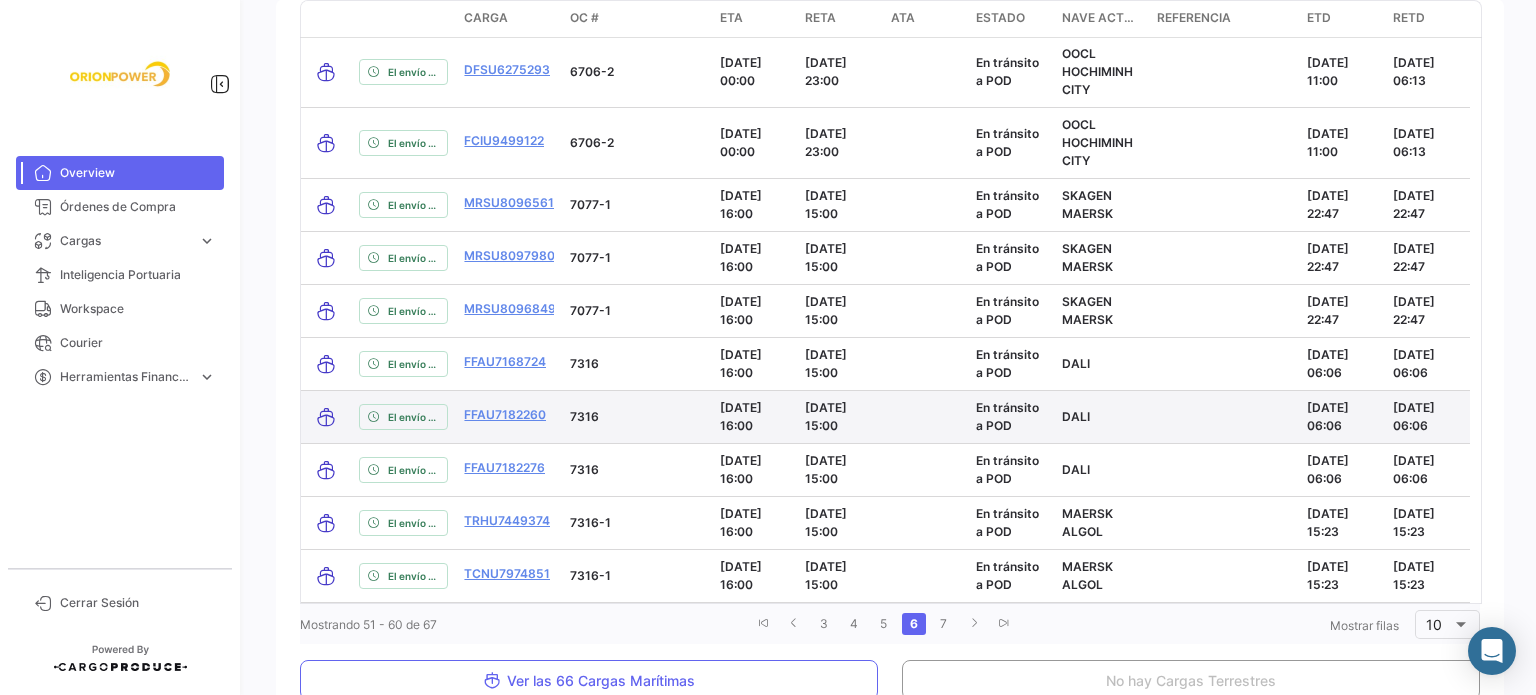 scroll, scrollTop: 3030, scrollLeft: 0, axis: vertical 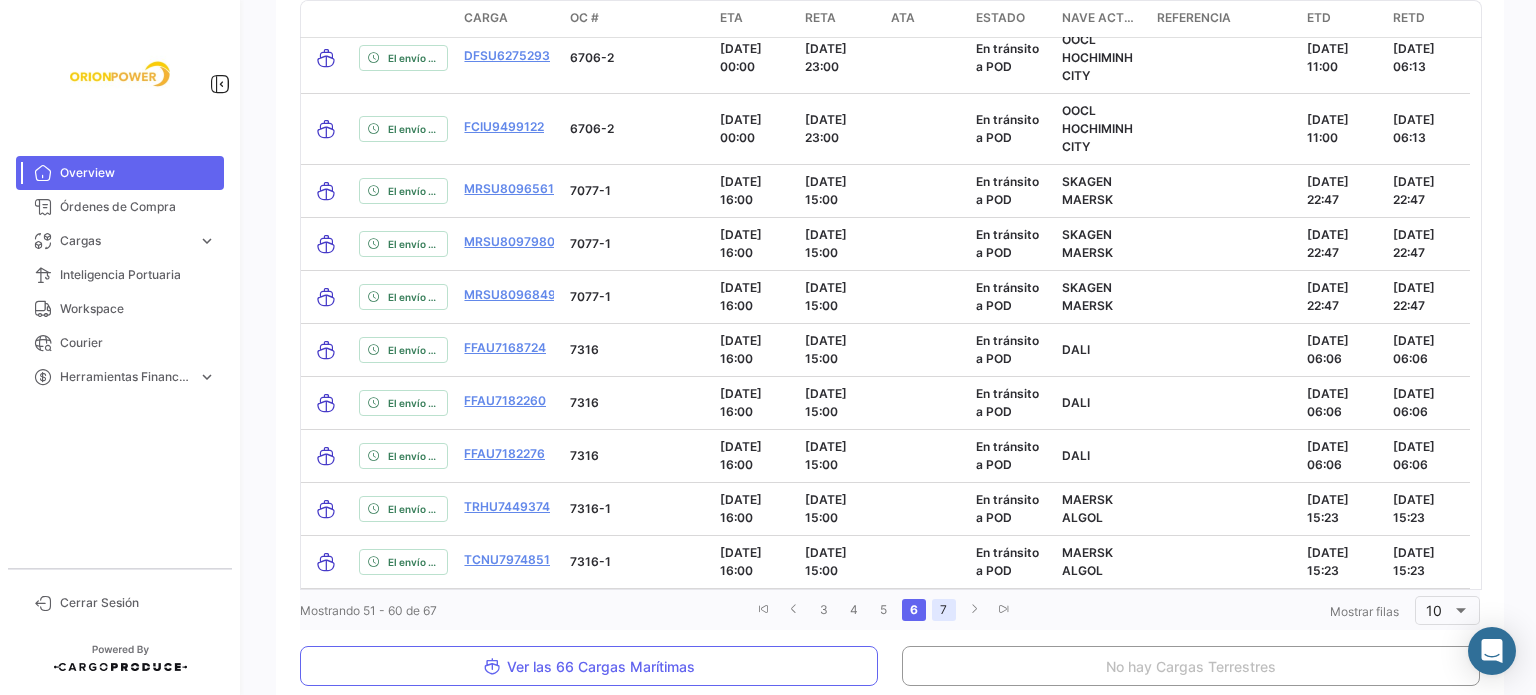 click on "7" 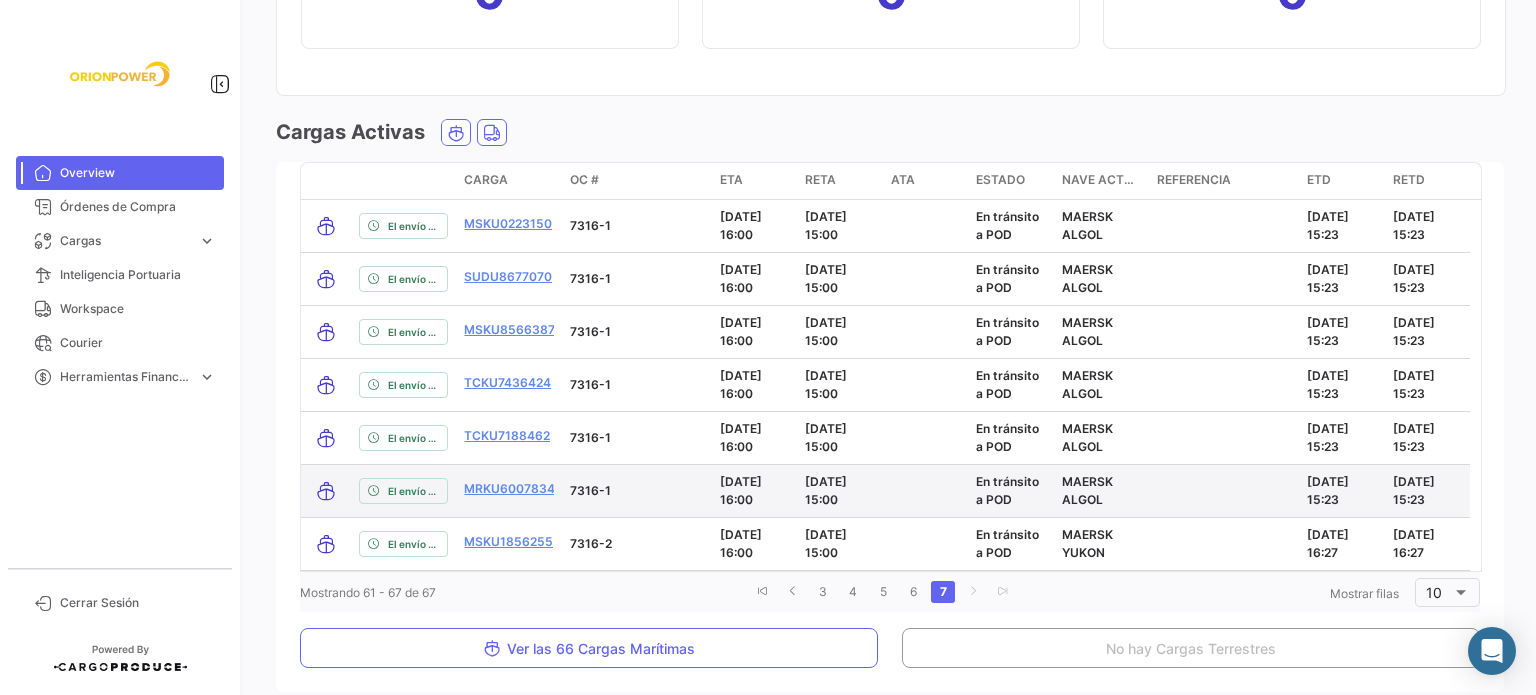 scroll, scrollTop: 2854, scrollLeft: 0, axis: vertical 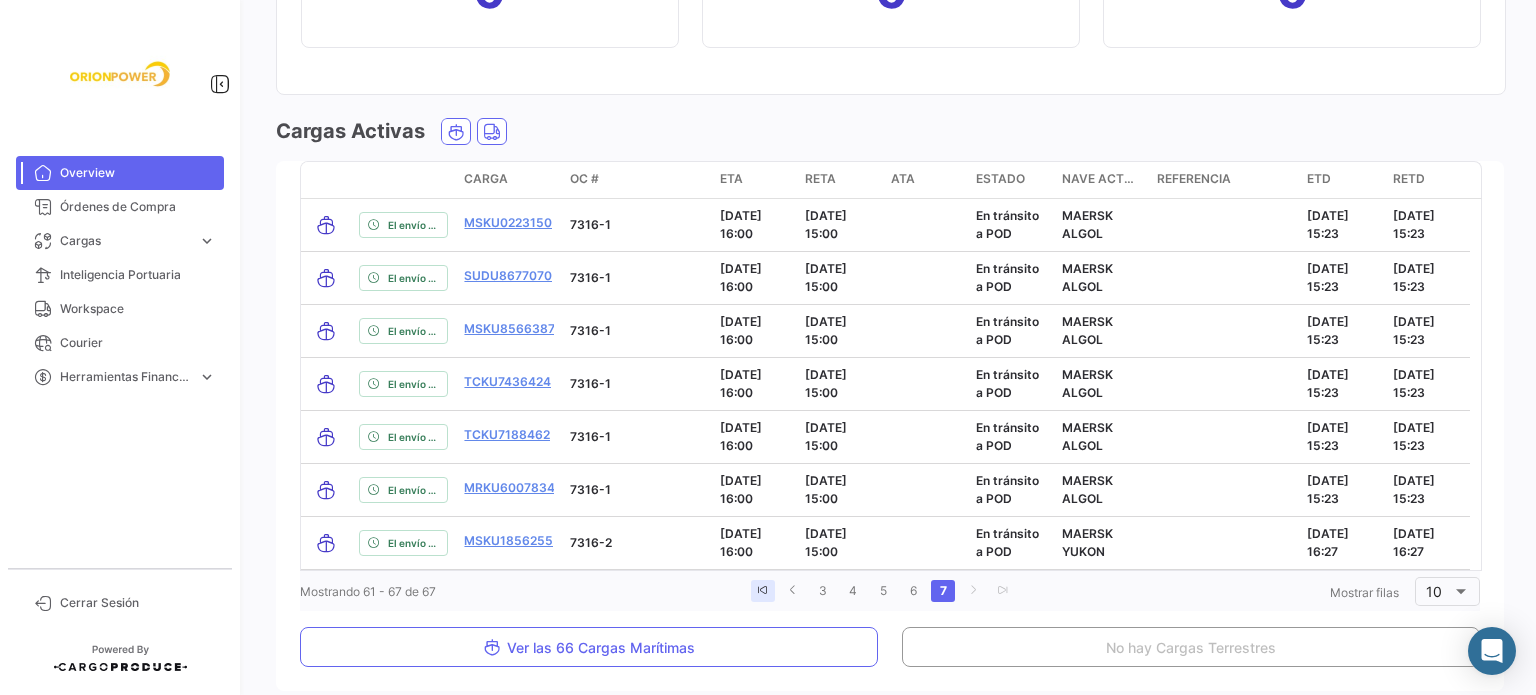 click 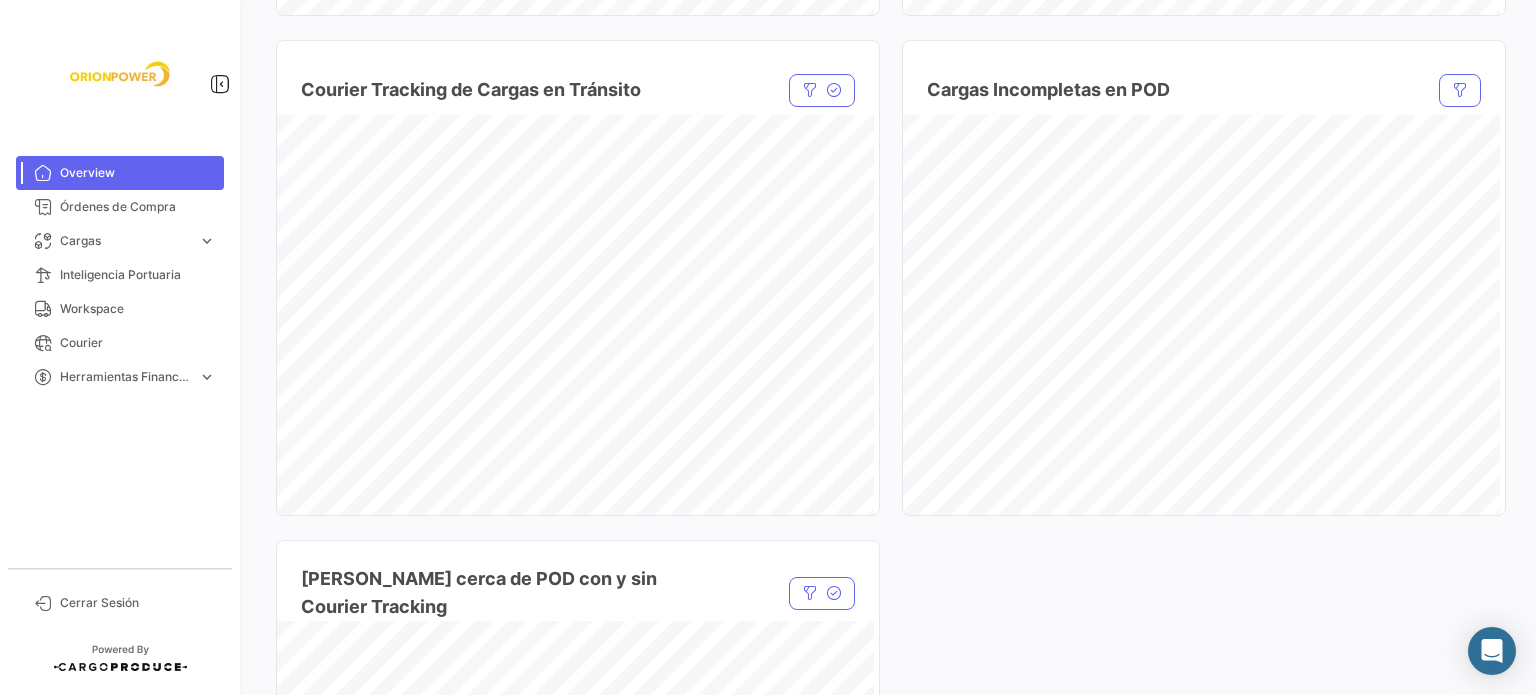 scroll, scrollTop: 1468, scrollLeft: 0, axis: vertical 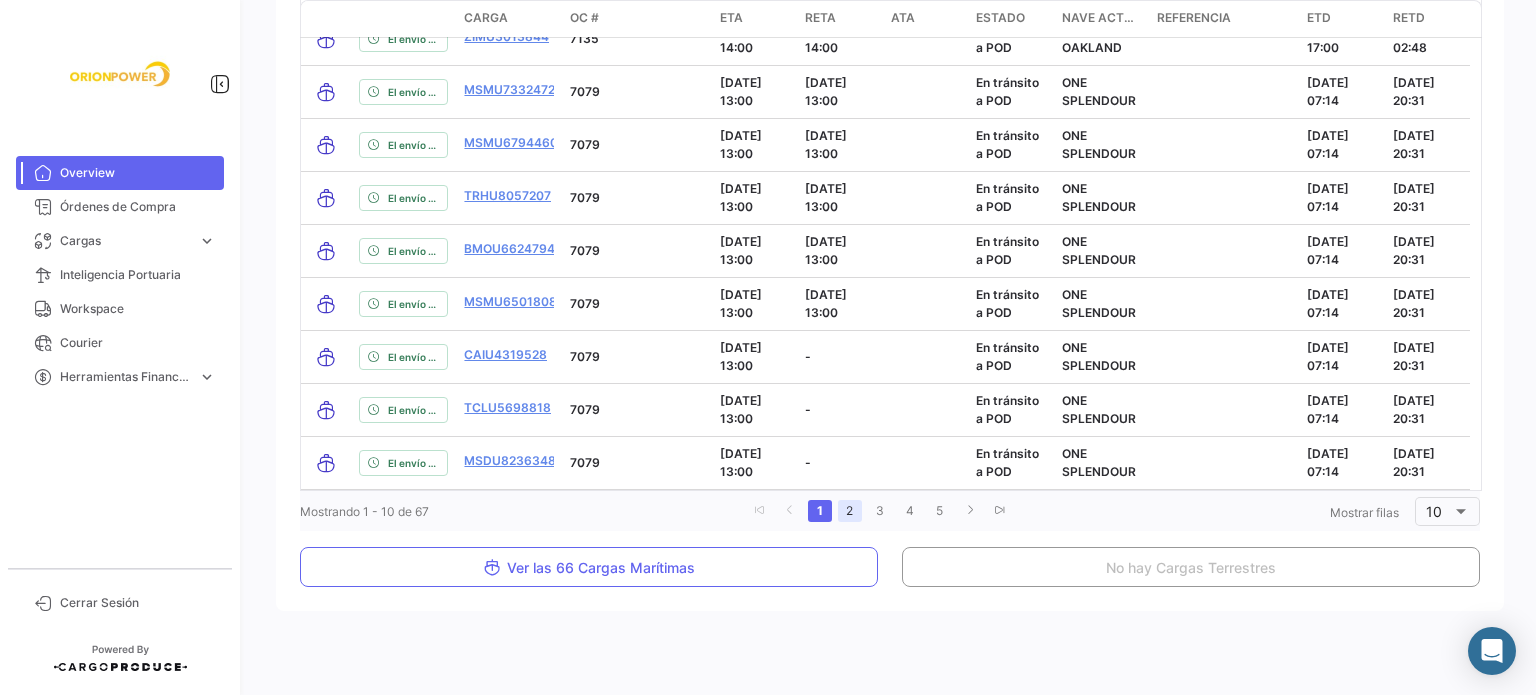 click on "2" 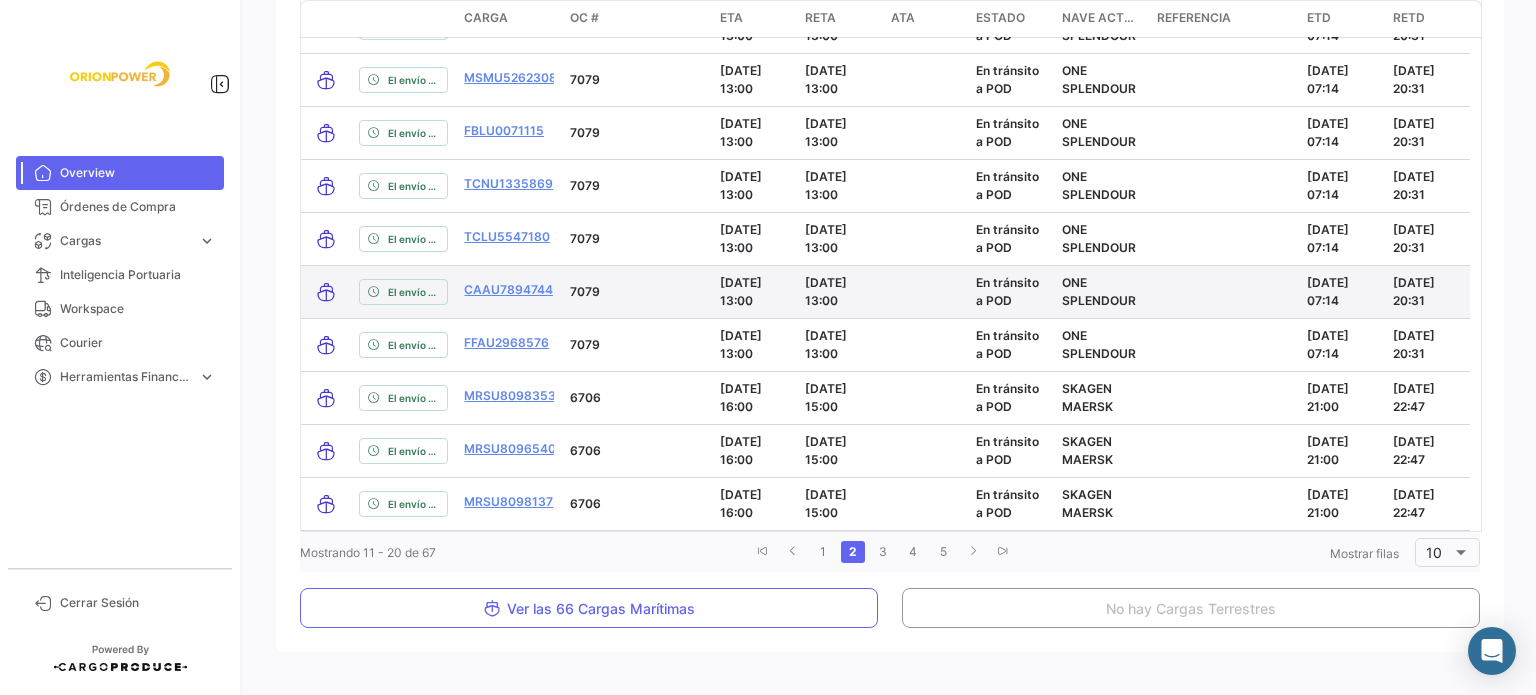 scroll, scrollTop: 3054, scrollLeft: 0, axis: vertical 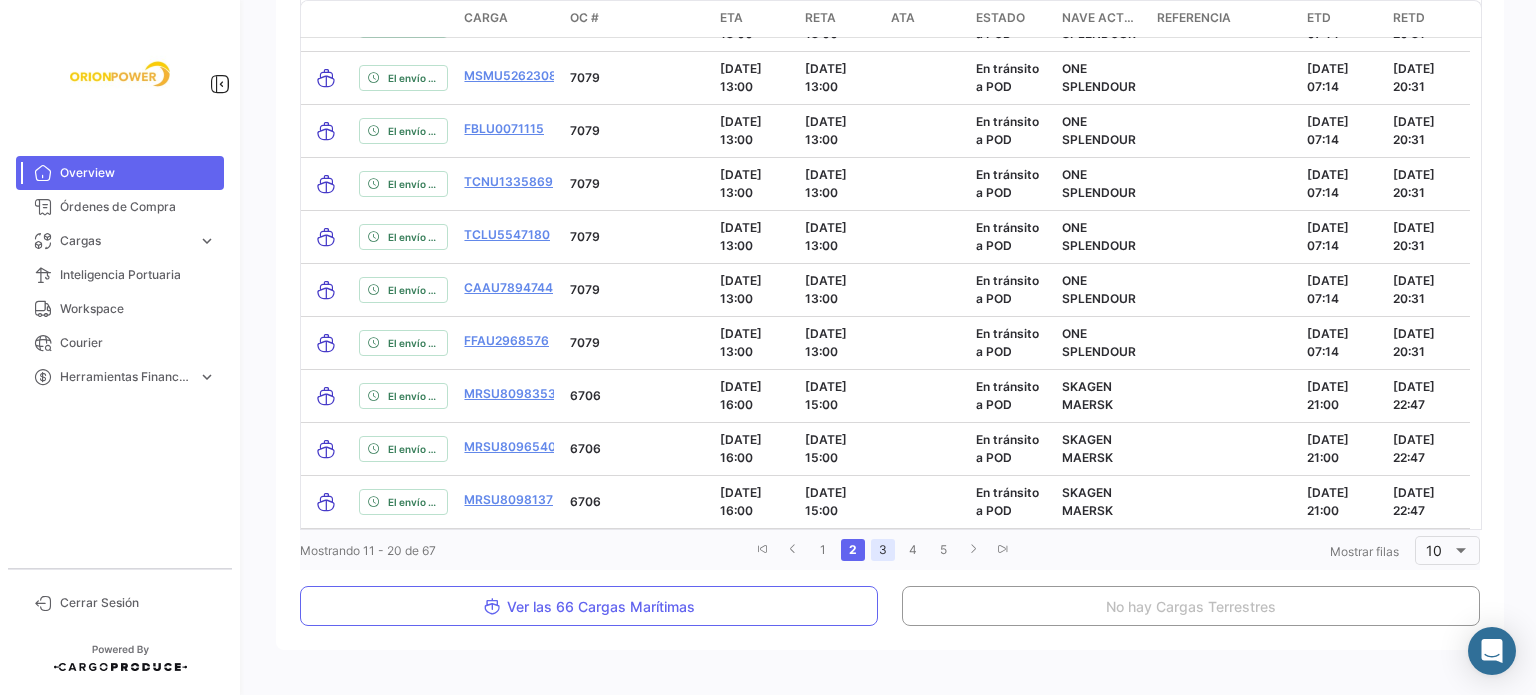 click on "3" 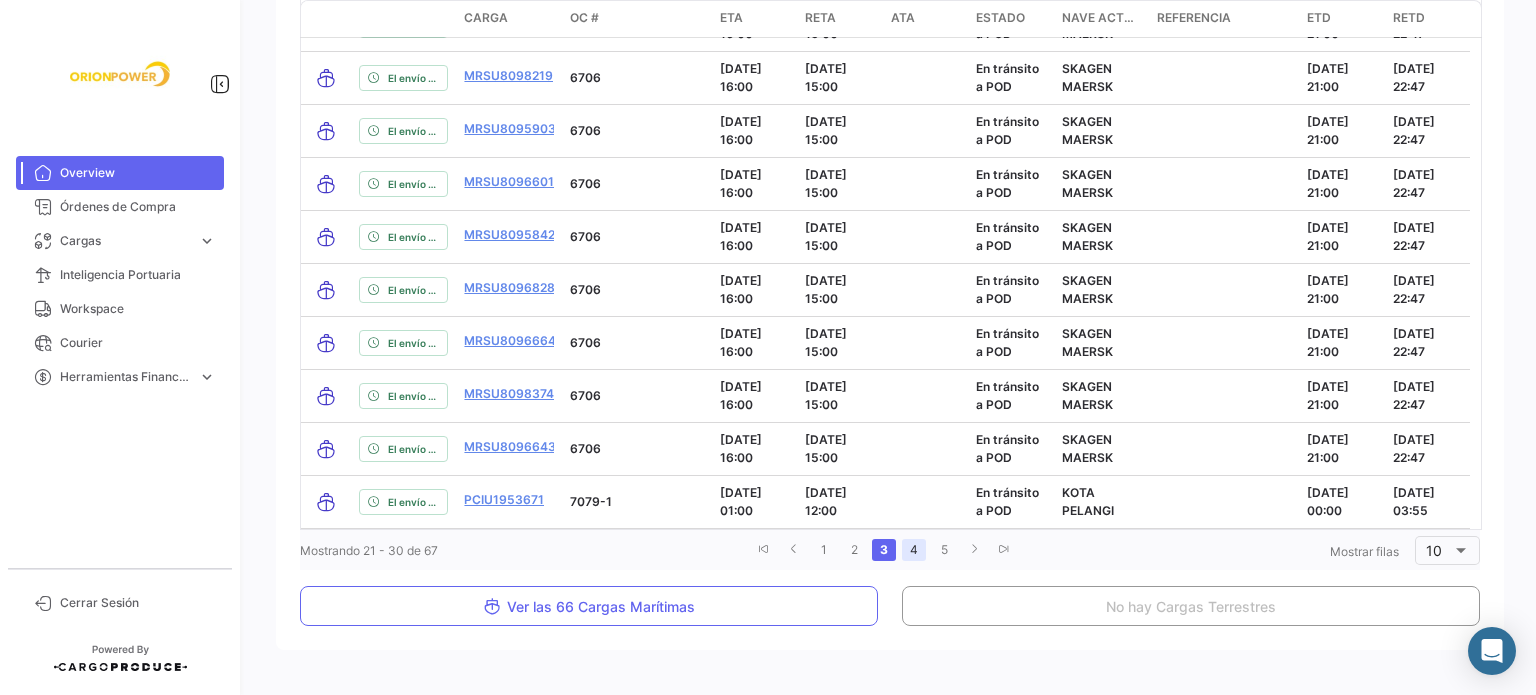 click on "4" 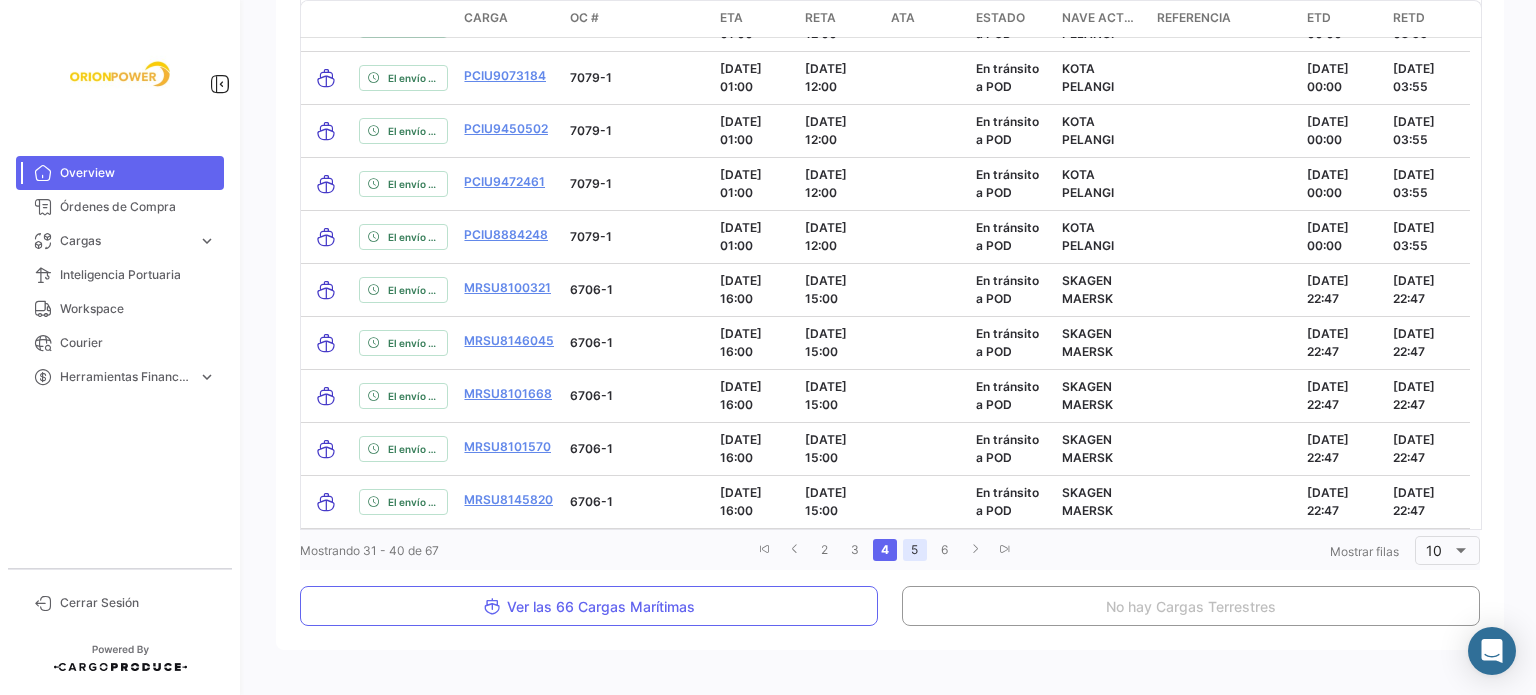 click on "5" 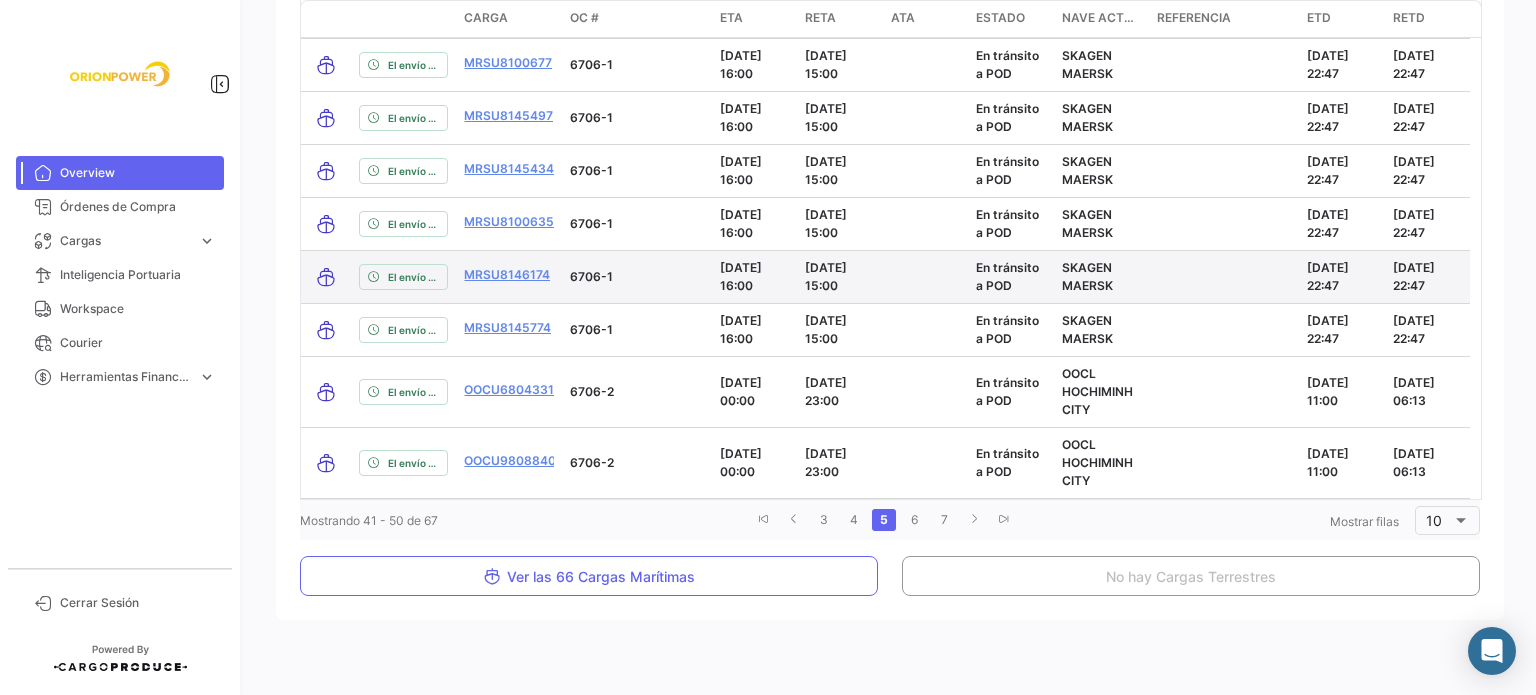 scroll, scrollTop: 3120, scrollLeft: 0, axis: vertical 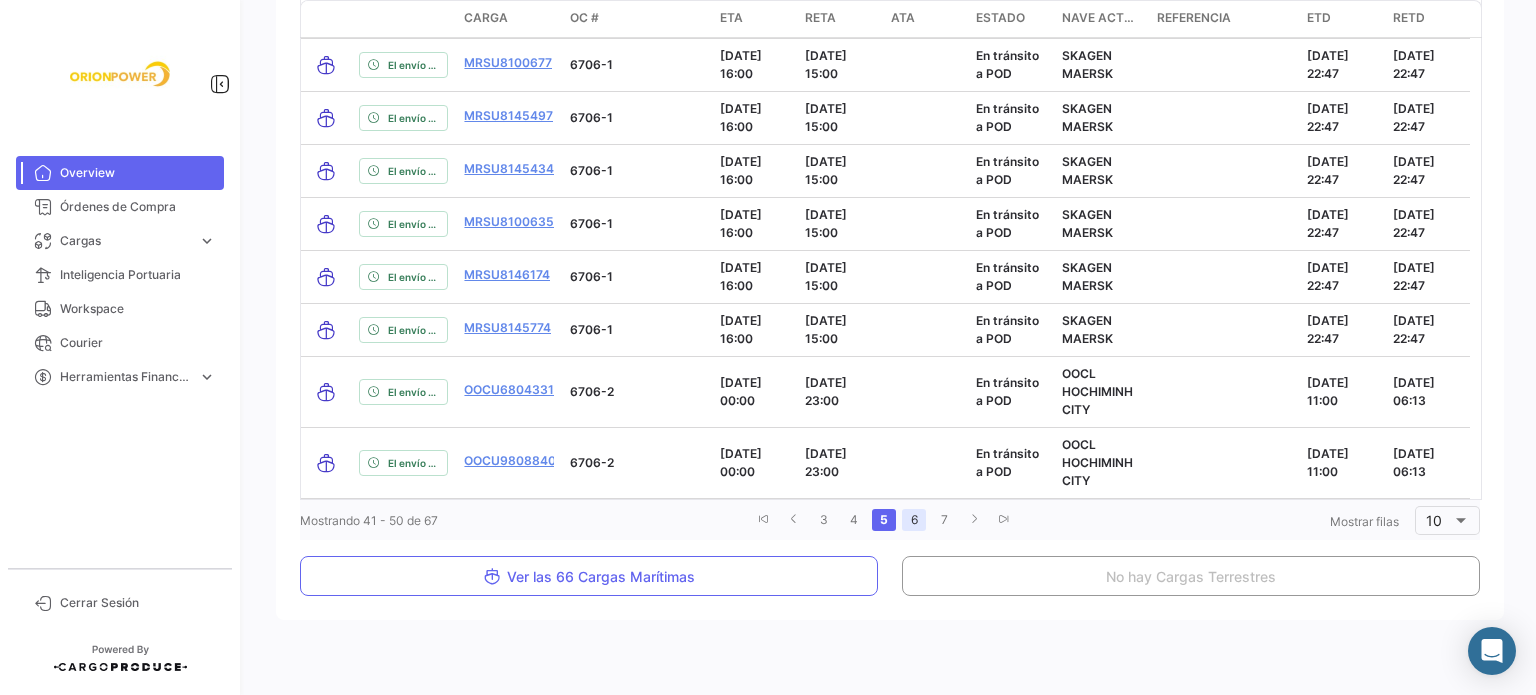 click on "6" 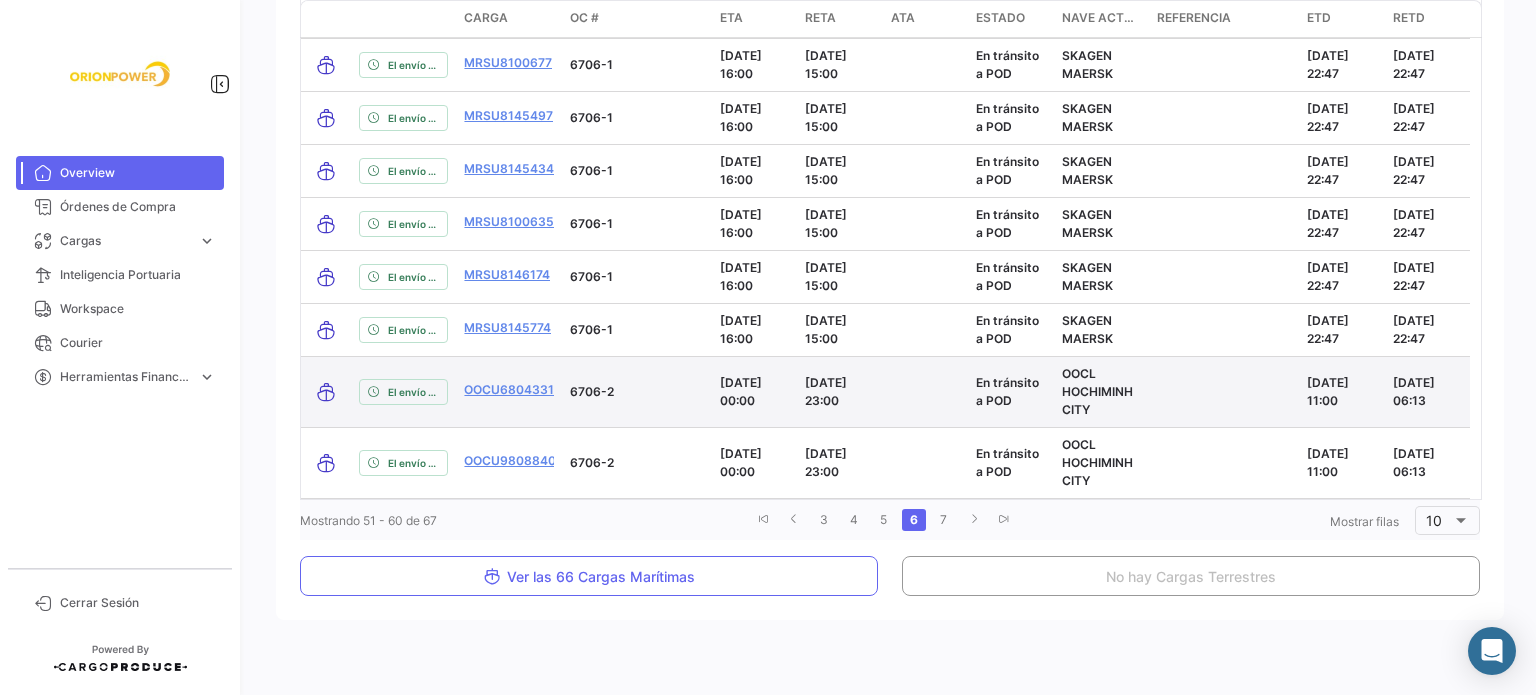 scroll, scrollTop: 3129, scrollLeft: 0, axis: vertical 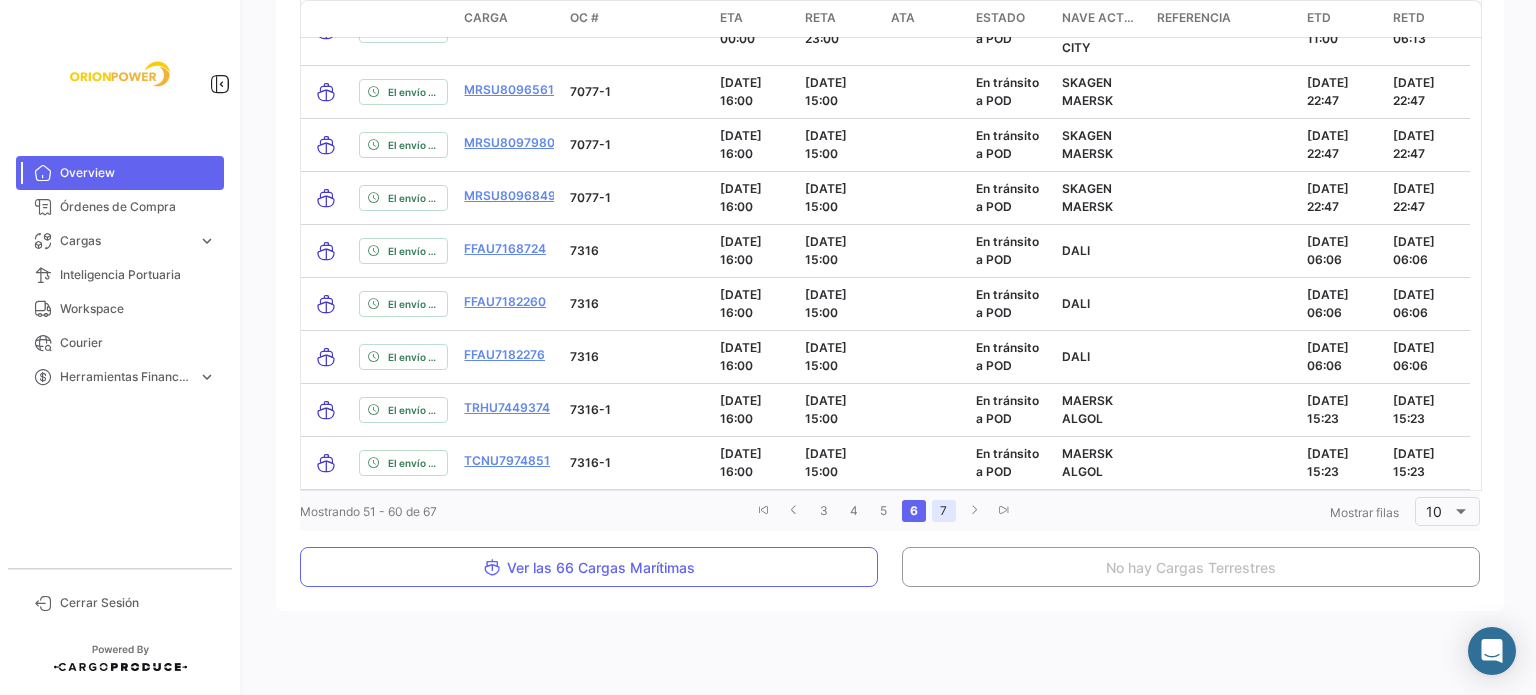 click on "7" 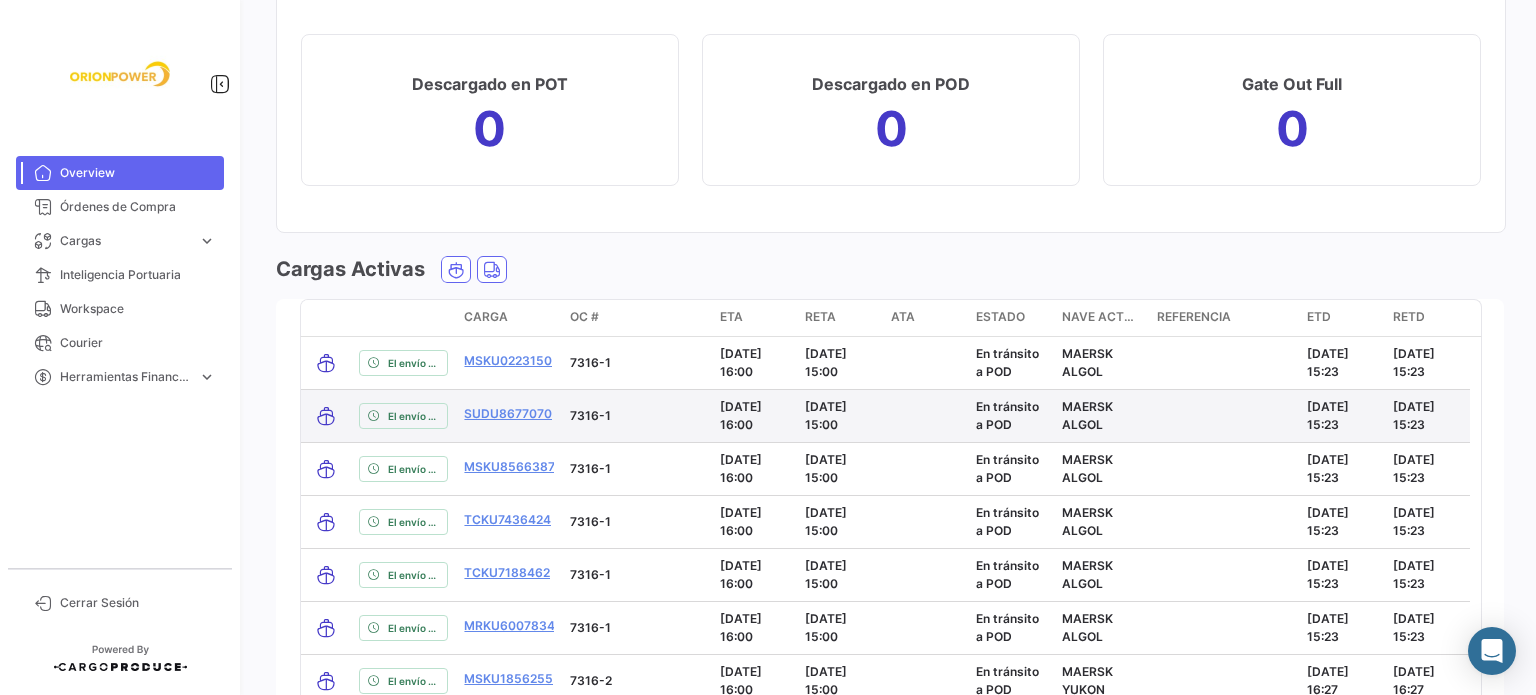 scroll, scrollTop: 2716, scrollLeft: 0, axis: vertical 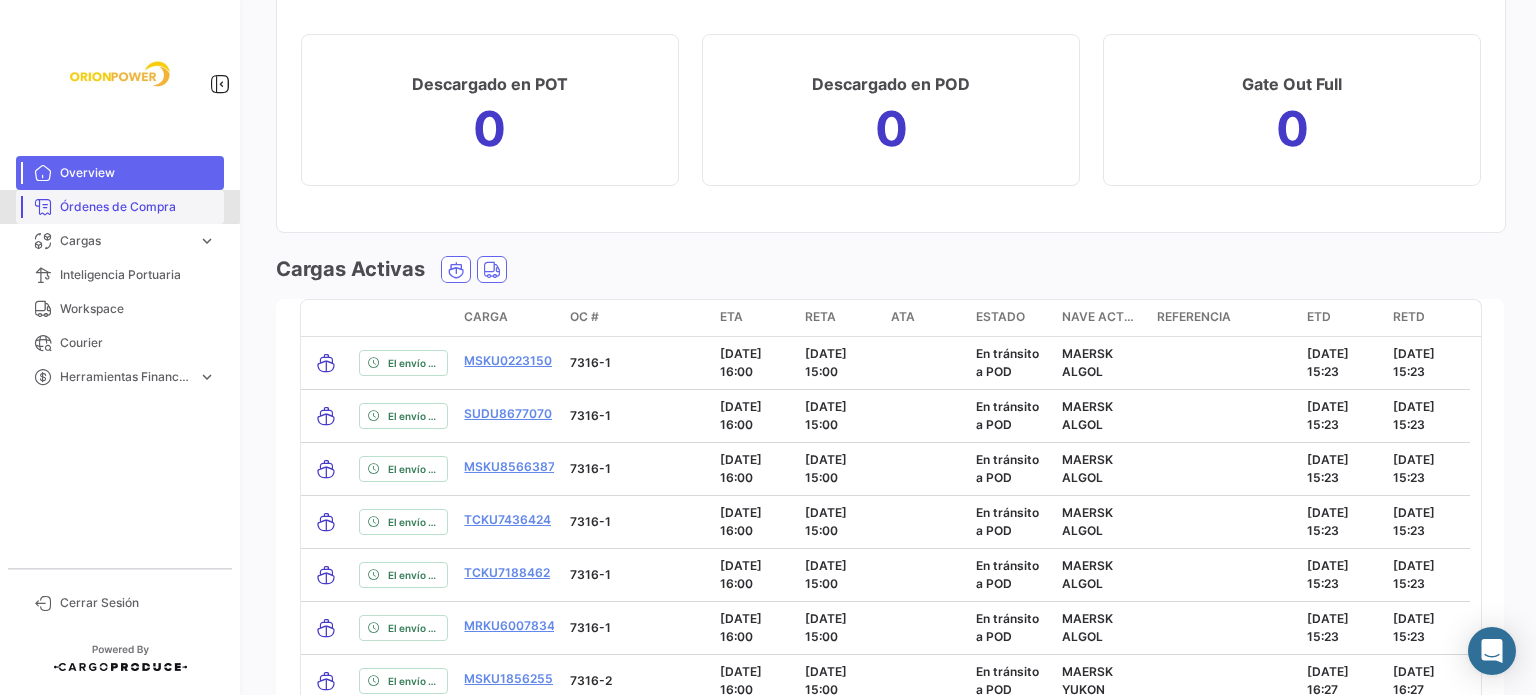 click on "Órdenes de Compra" at bounding box center (138, 207) 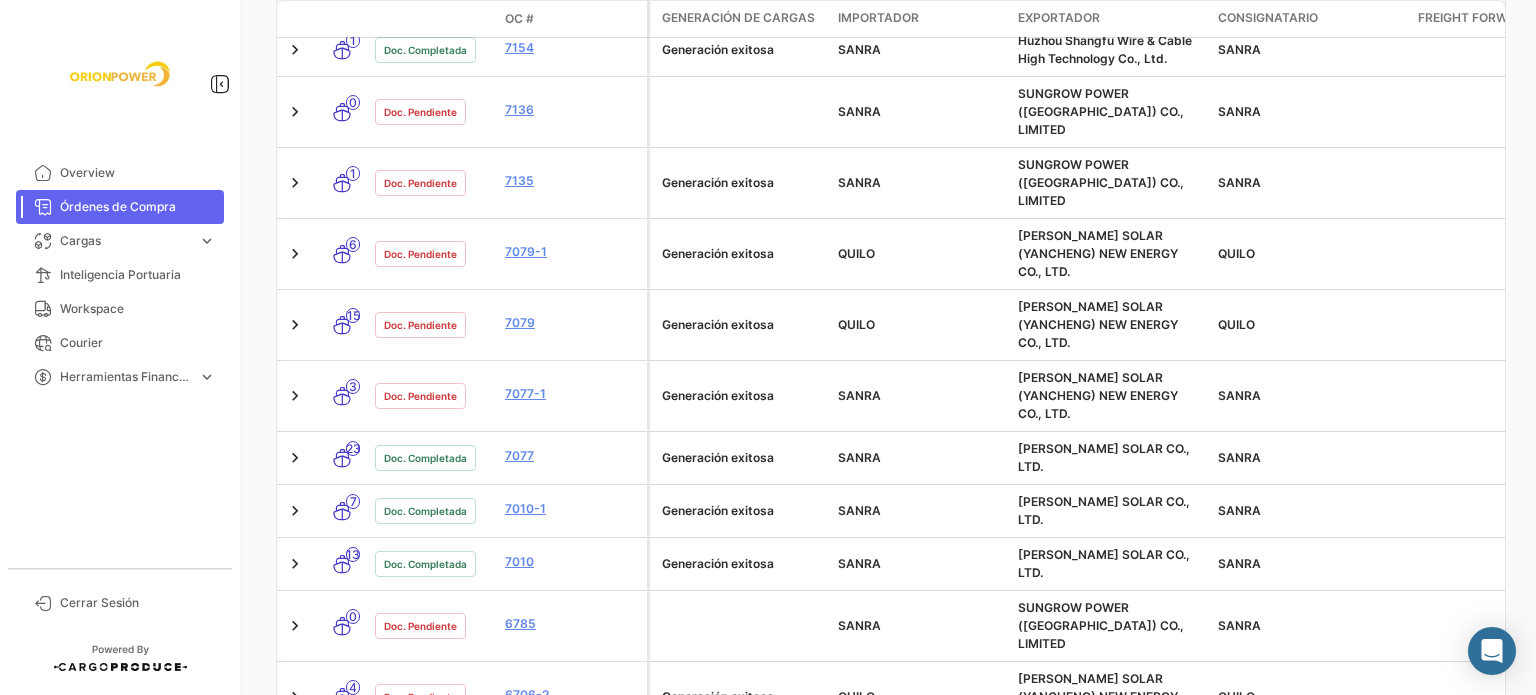 scroll, scrollTop: 635, scrollLeft: 0, axis: vertical 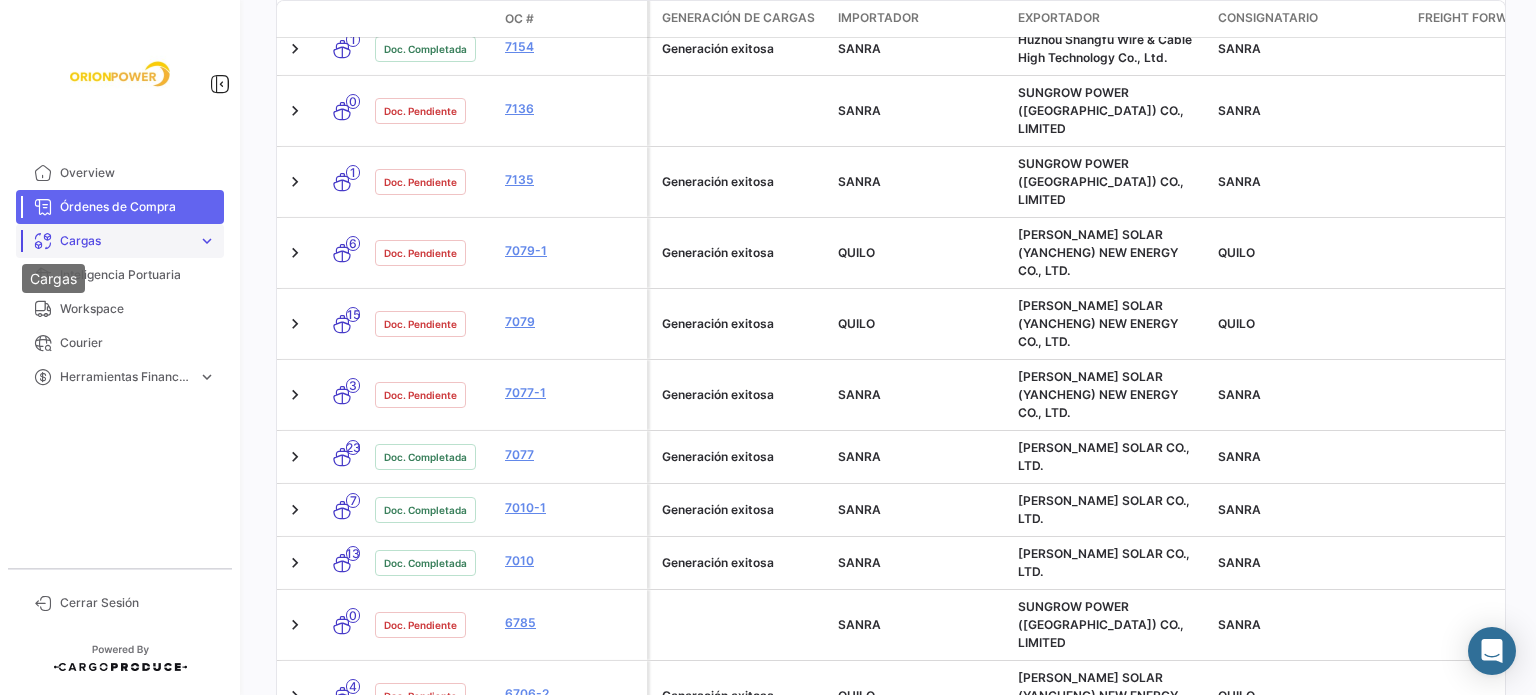 click at bounding box center (43, 241) 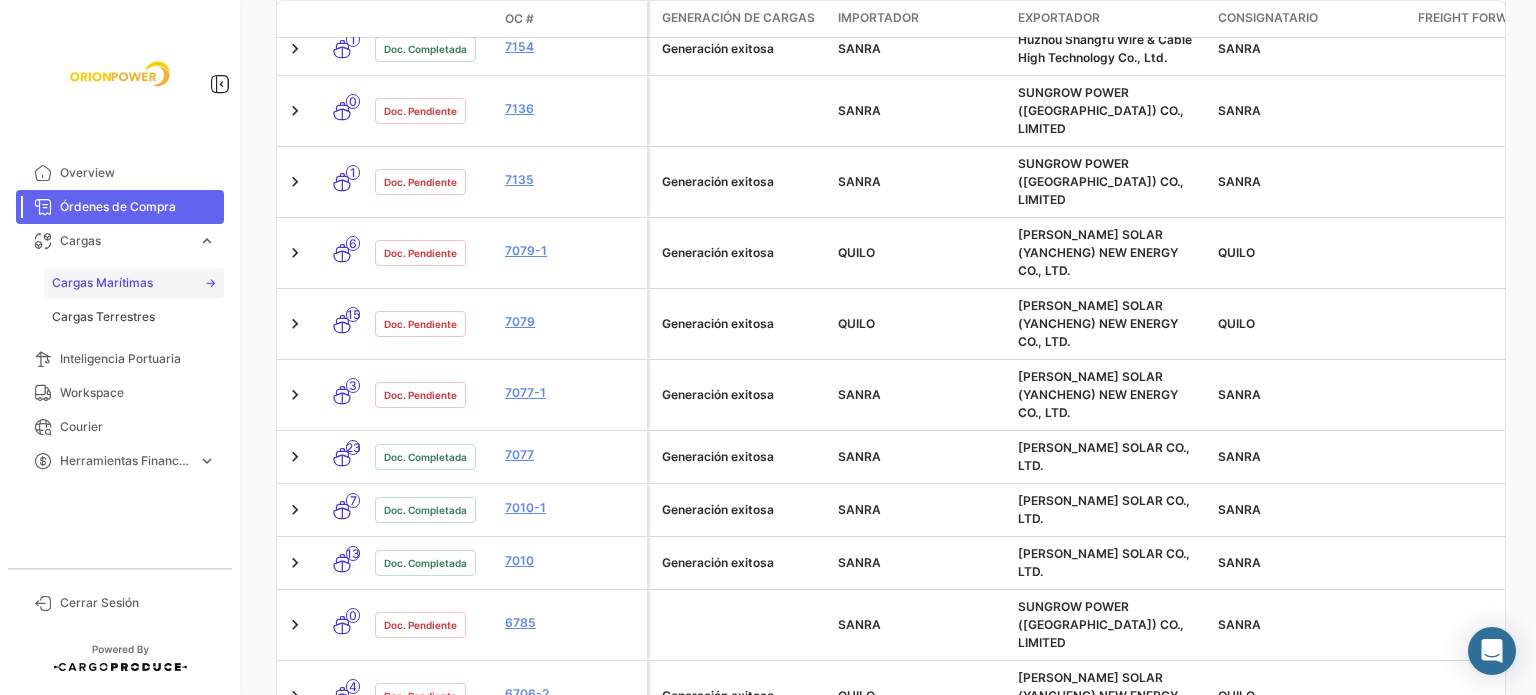 click on "Cargas Marítimas" at bounding box center (102, 283) 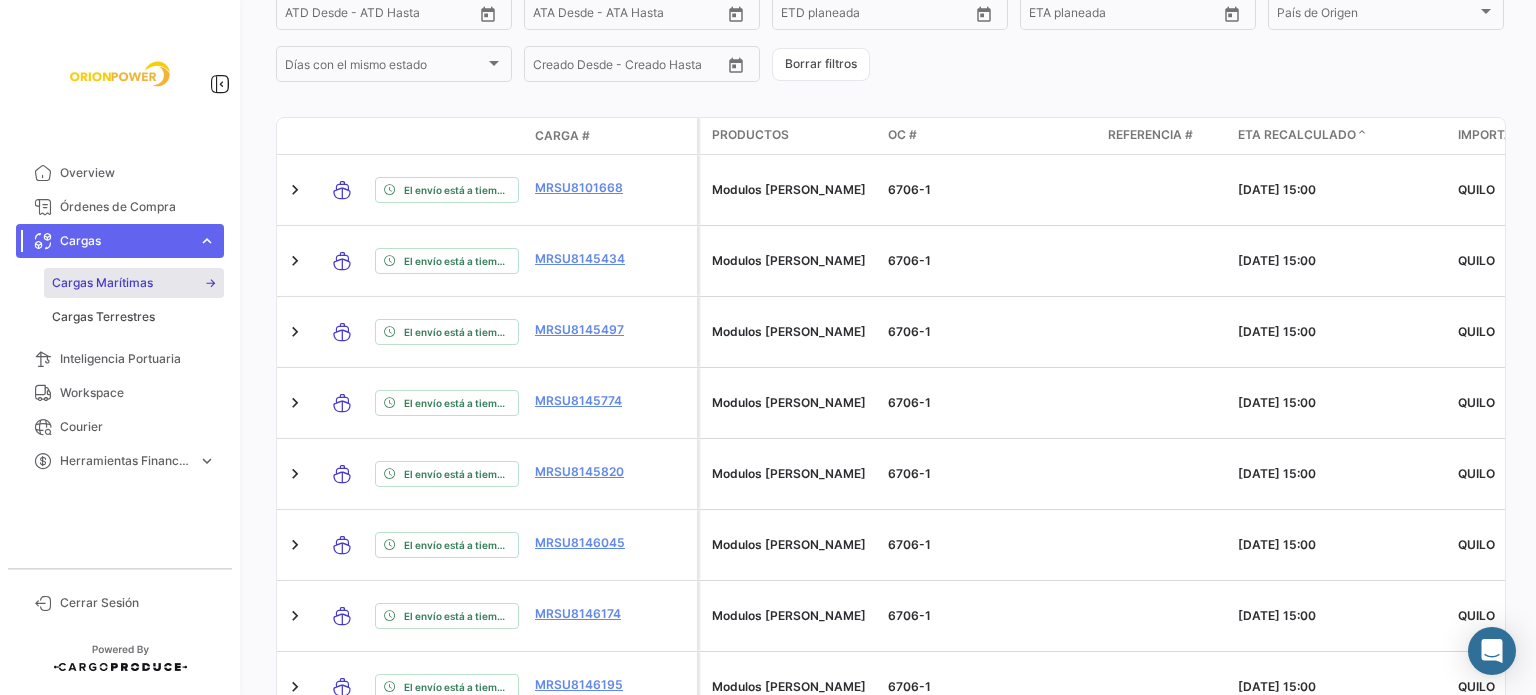 scroll, scrollTop: 288, scrollLeft: 0, axis: vertical 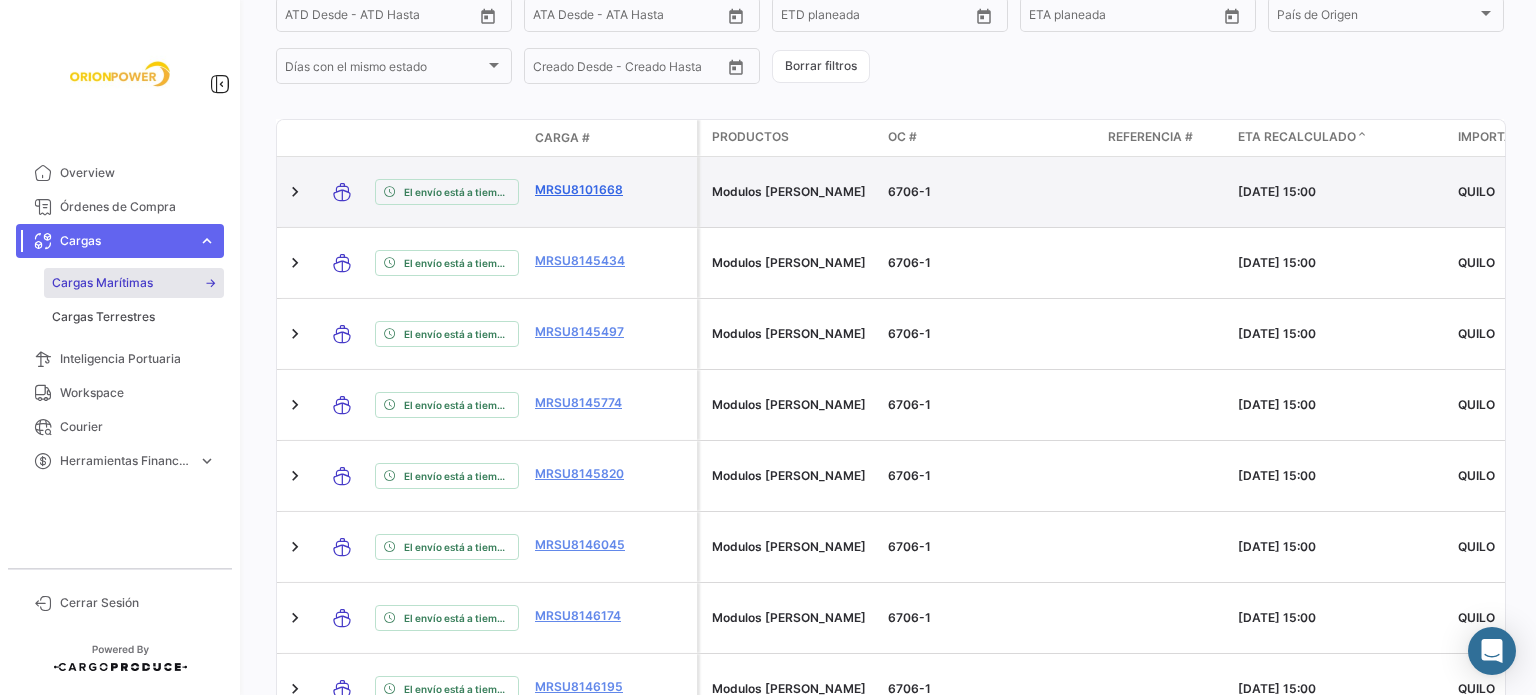 click on "MRSU8101668" 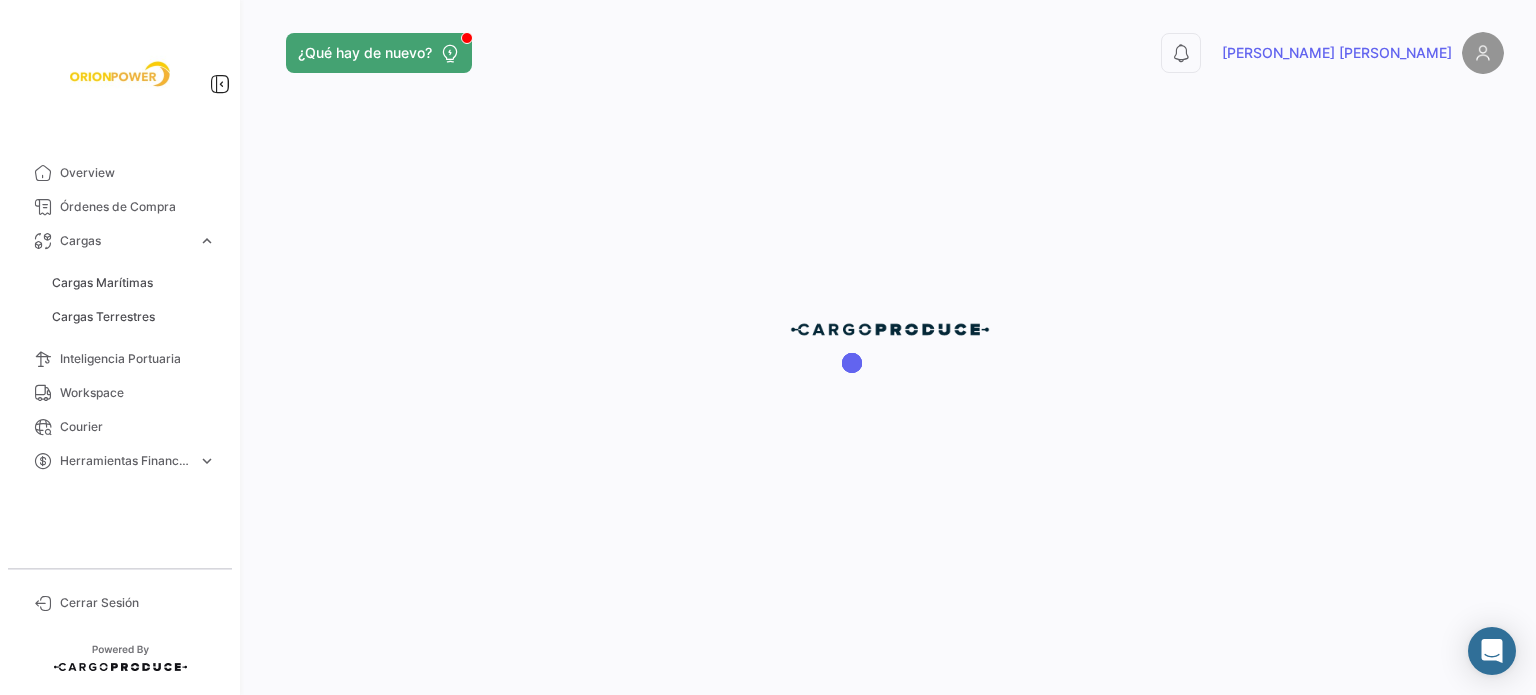 scroll, scrollTop: 0, scrollLeft: 0, axis: both 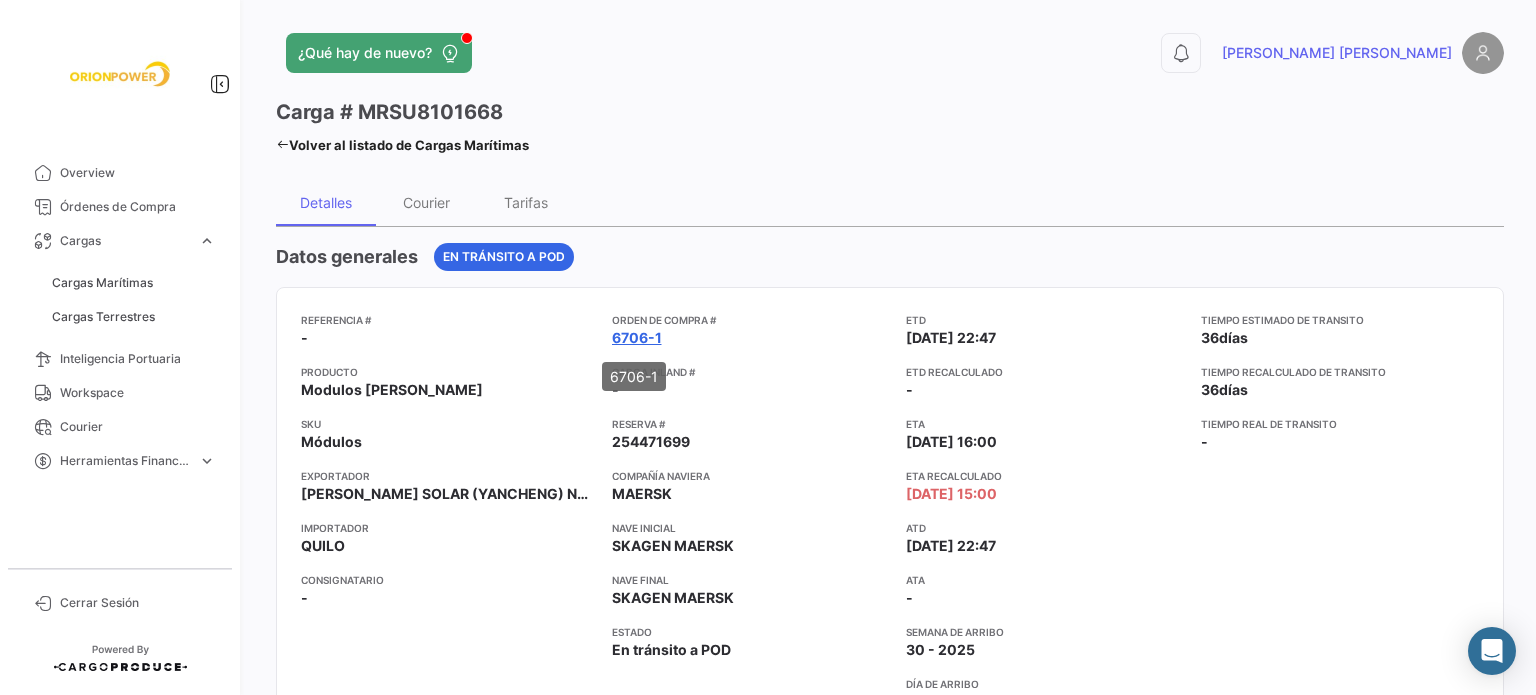 click on "6706-1" at bounding box center (637, 338) 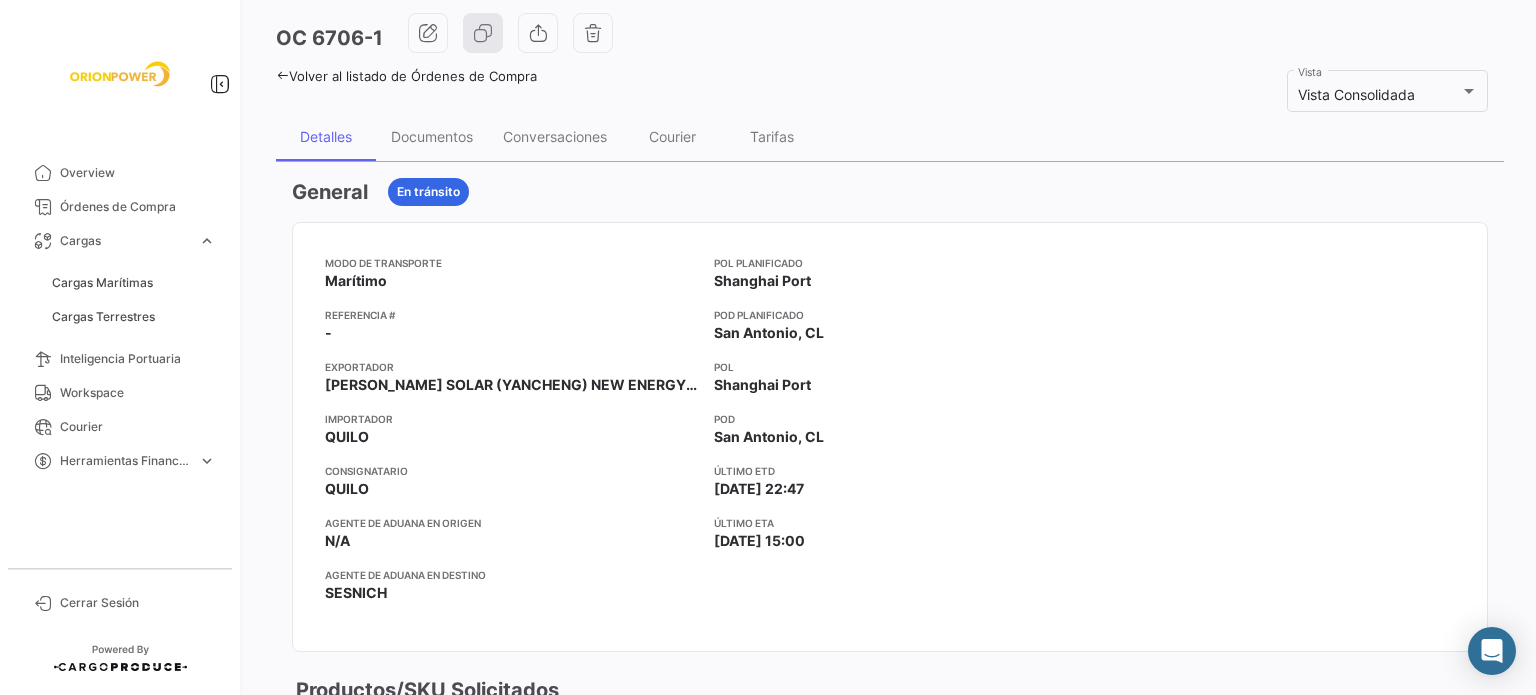 scroll, scrollTop: 0, scrollLeft: 0, axis: both 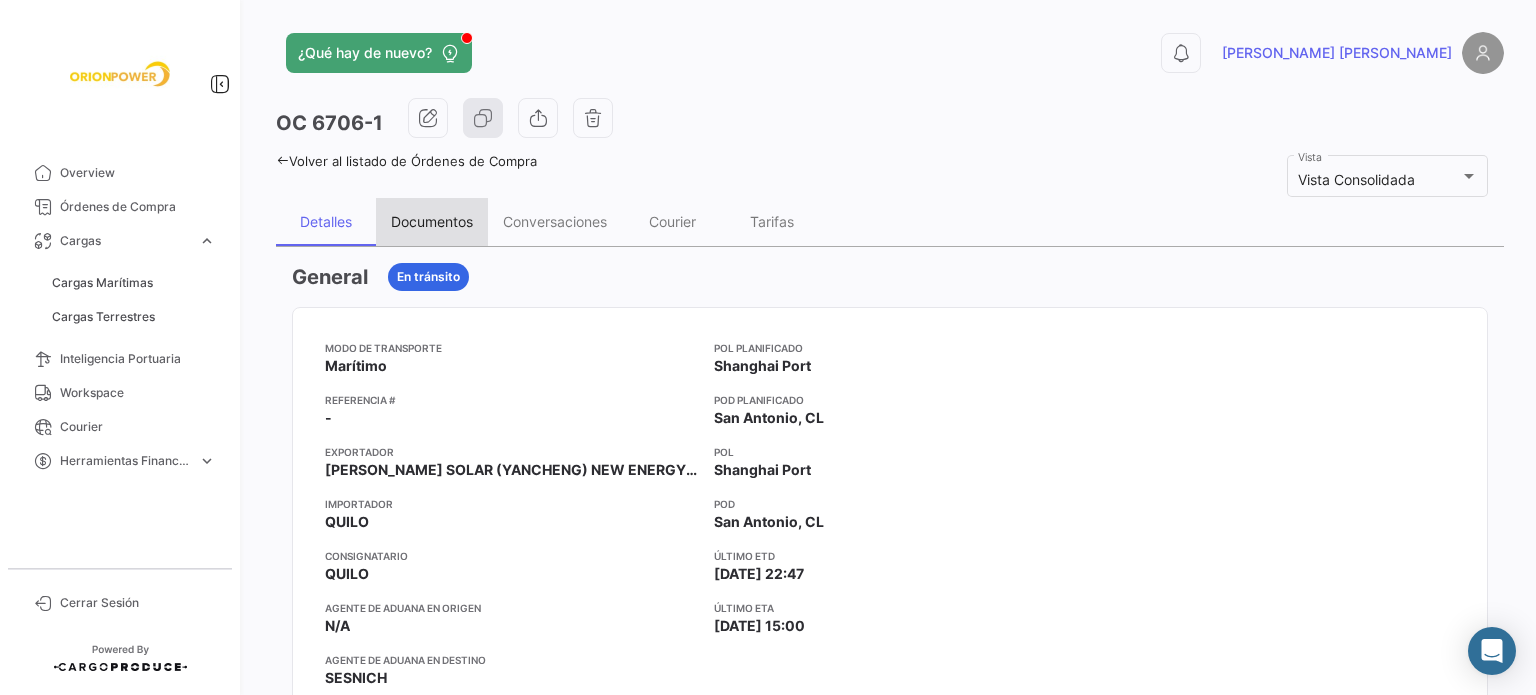 click on "Documentos" at bounding box center (432, 221) 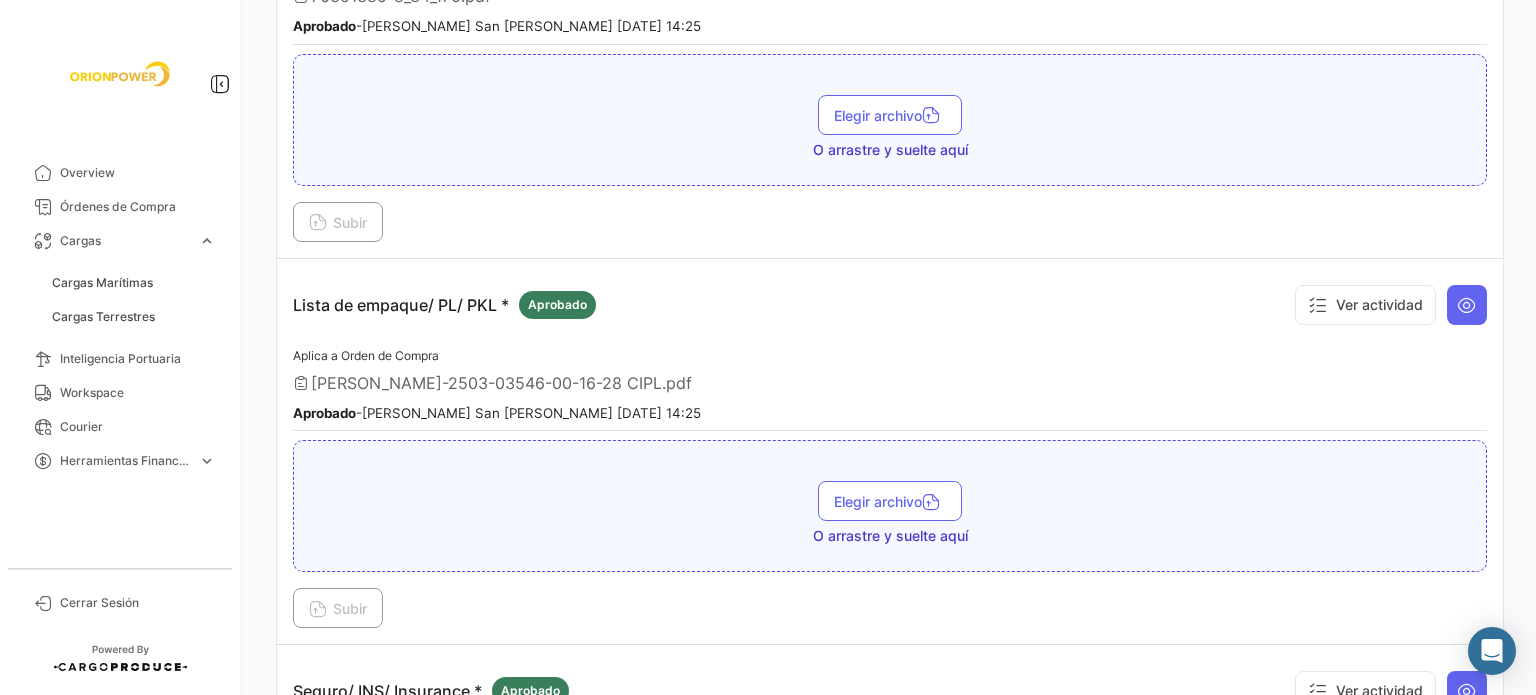 scroll, scrollTop: 1568, scrollLeft: 0, axis: vertical 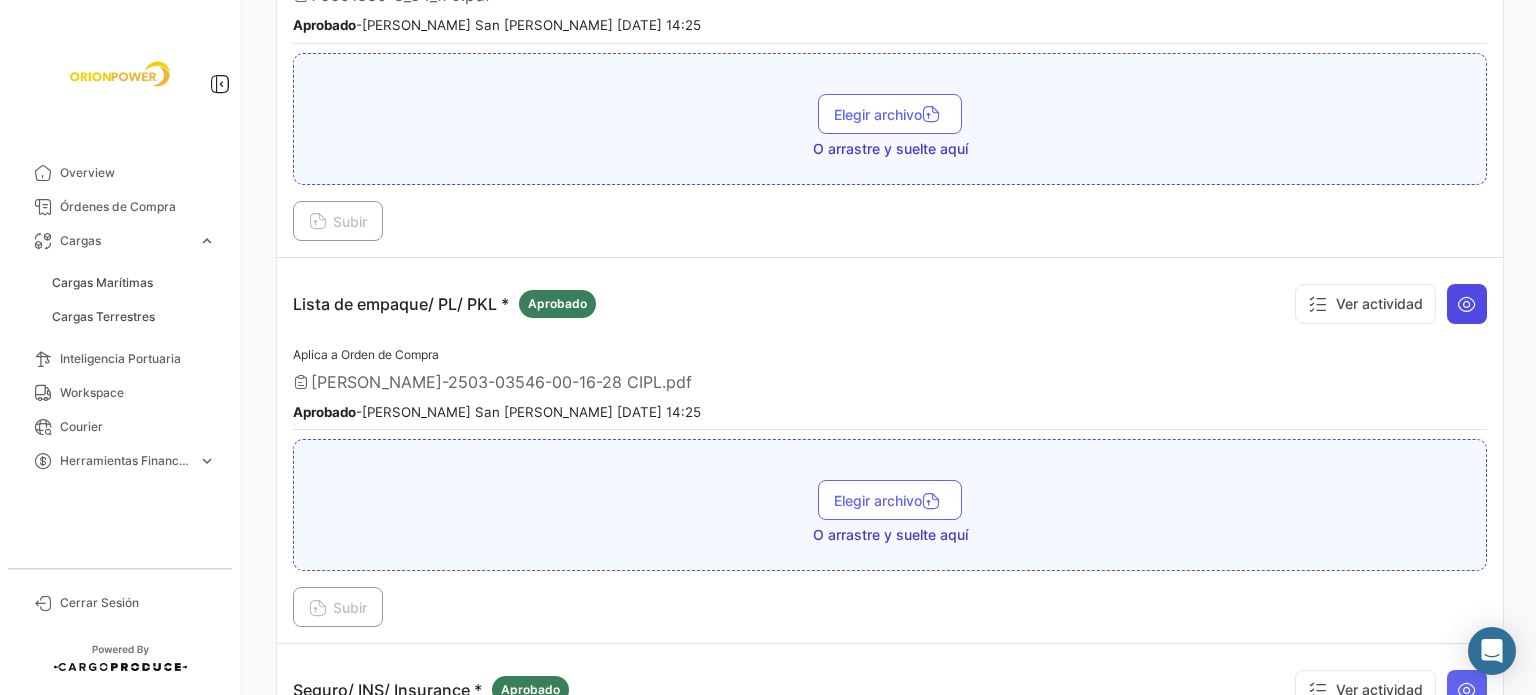 click at bounding box center (1467, 304) 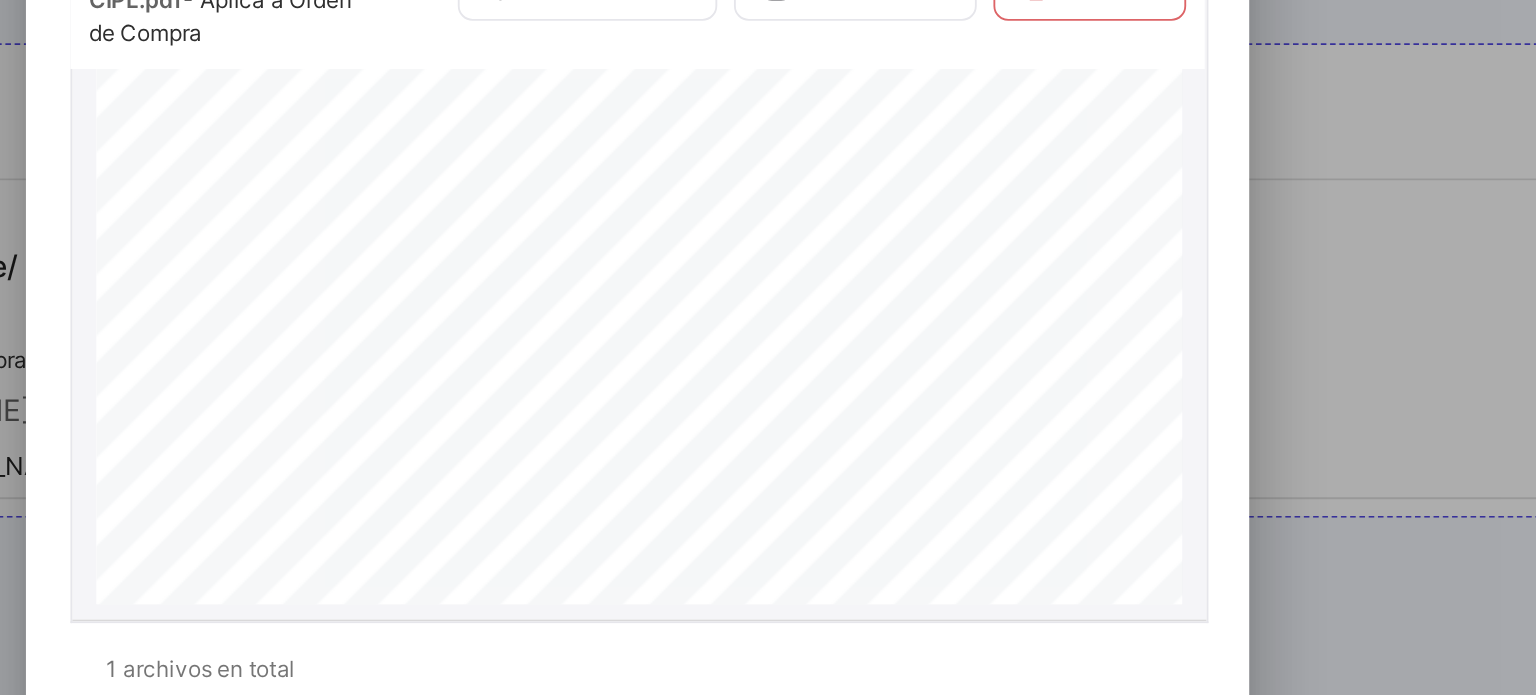 scroll, scrollTop: 913, scrollLeft: 0, axis: vertical 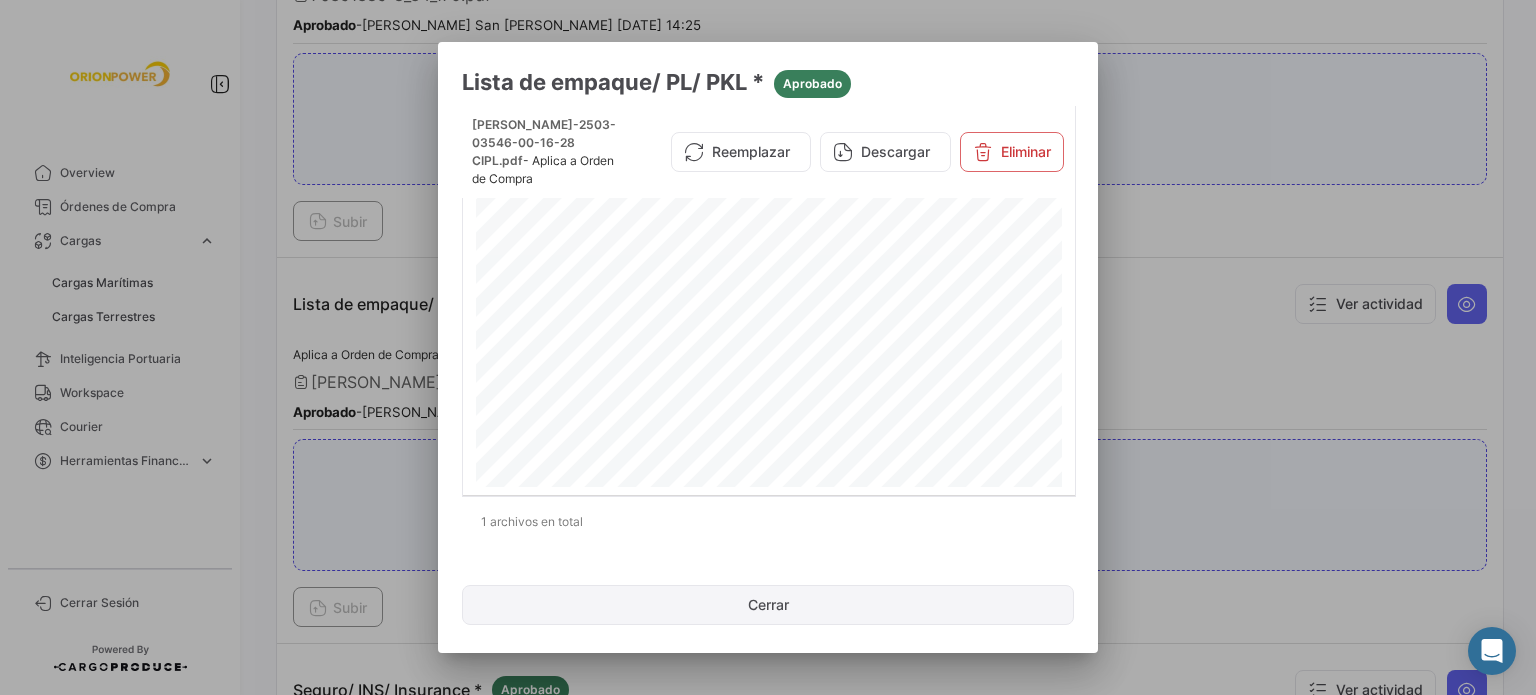 click on "Cerrar" 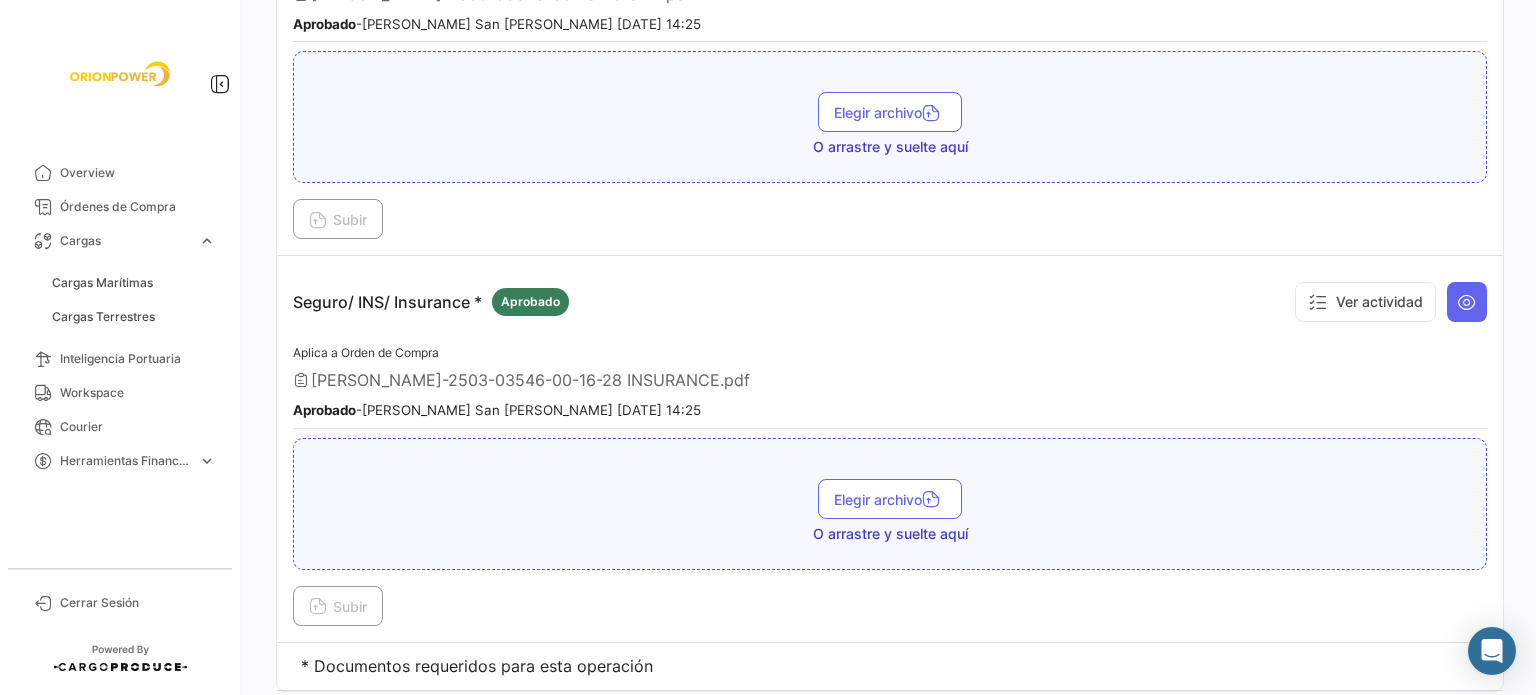 scroll, scrollTop: 1955, scrollLeft: 0, axis: vertical 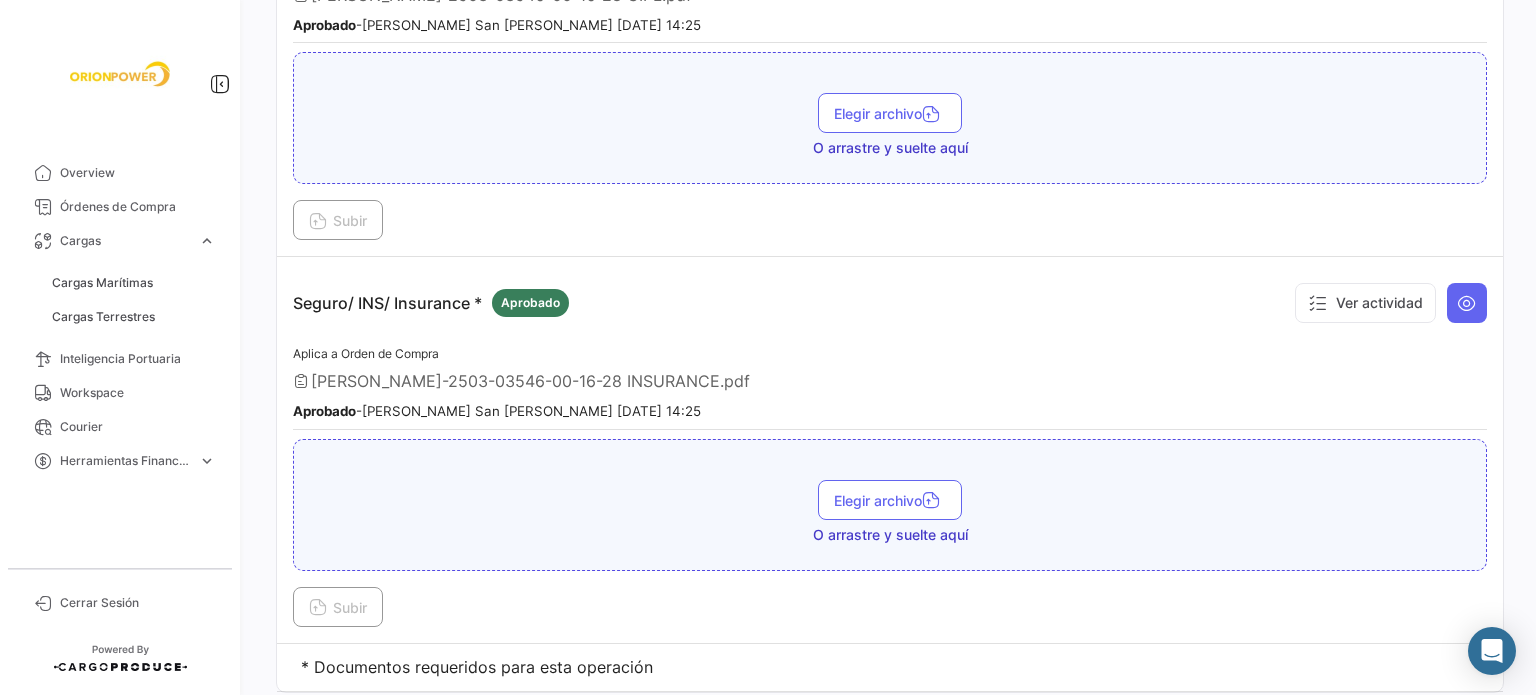 type 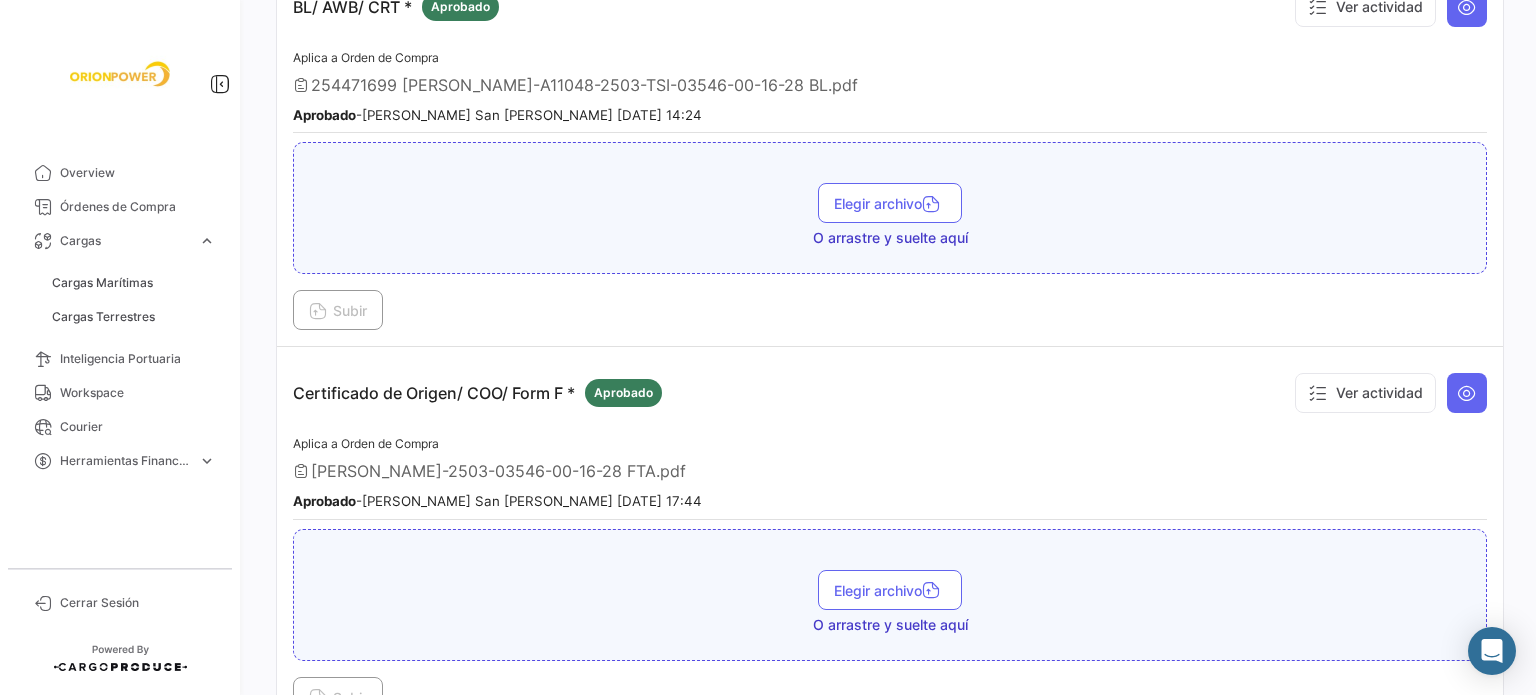 scroll, scrollTop: 0, scrollLeft: 0, axis: both 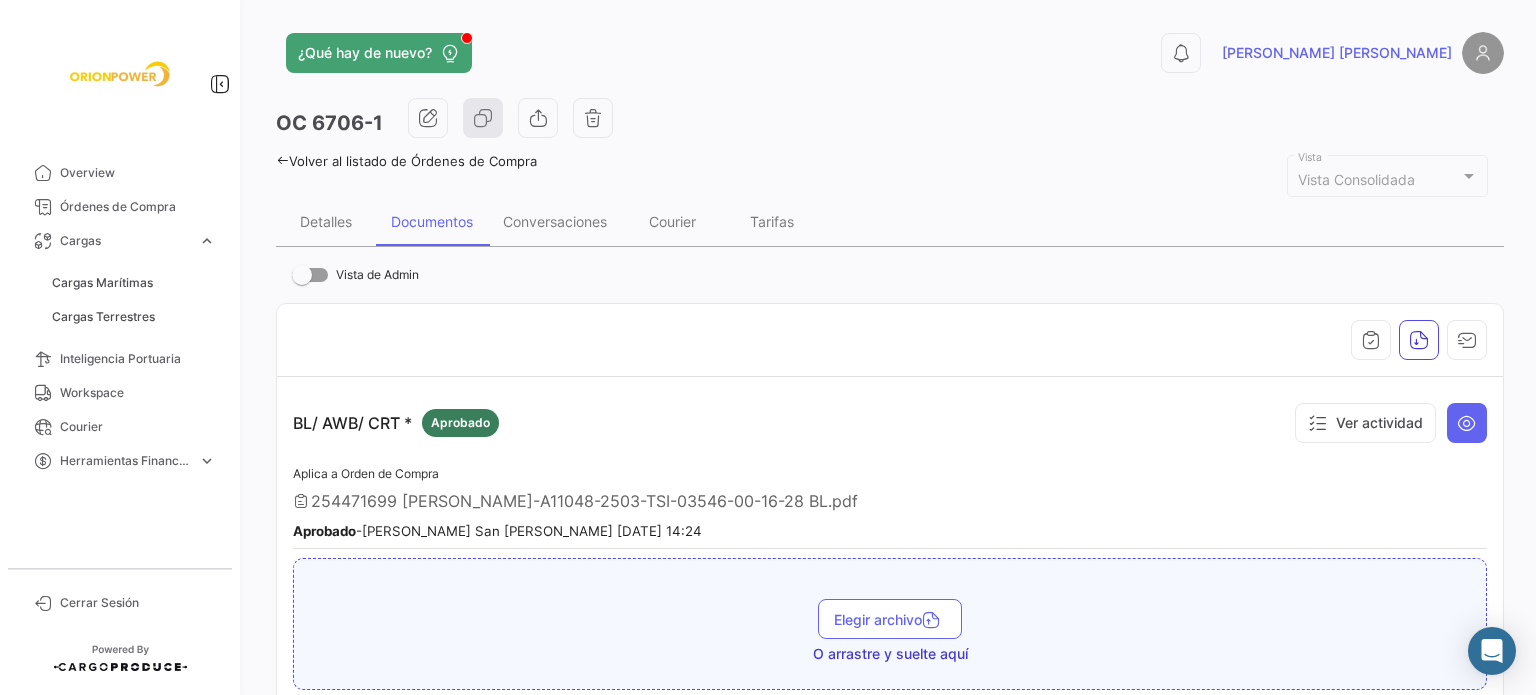 click 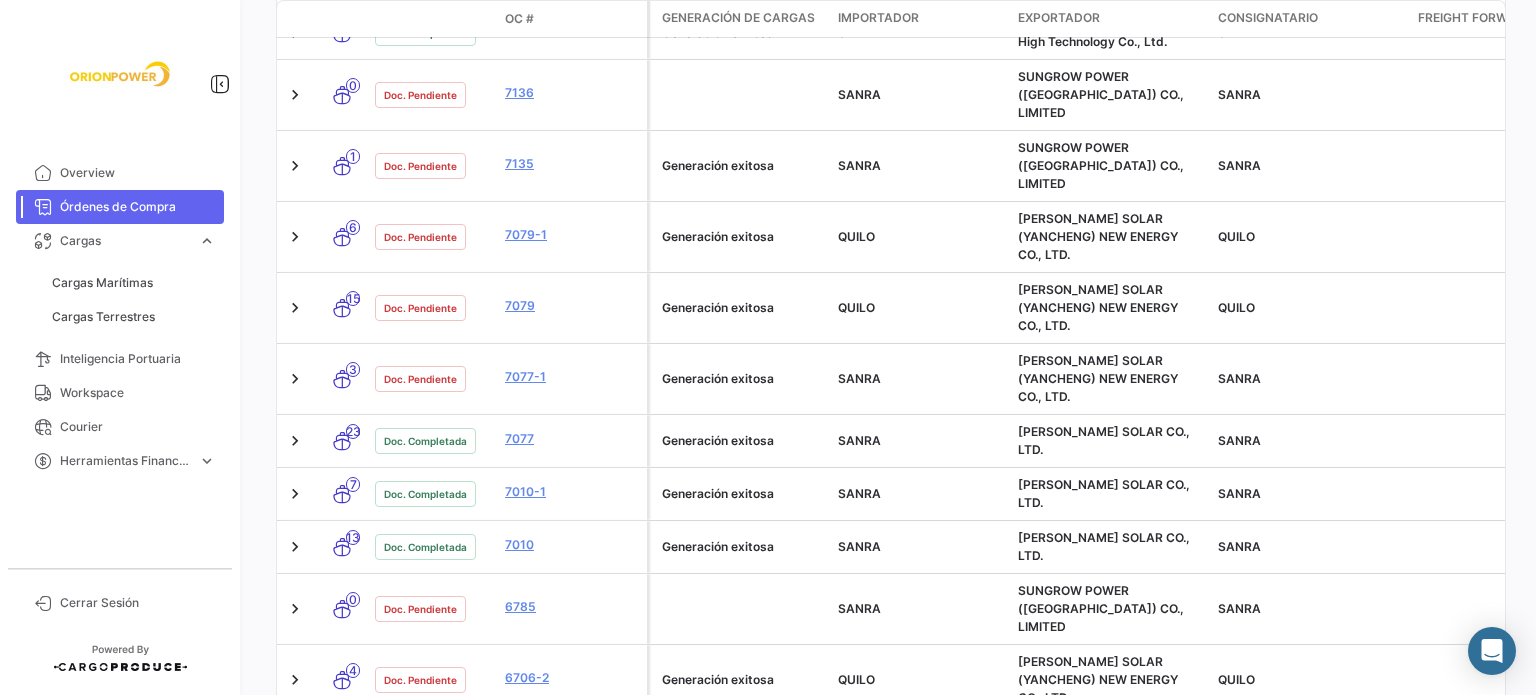 scroll, scrollTop: 676, scrollLeft: 0, axis: vertical 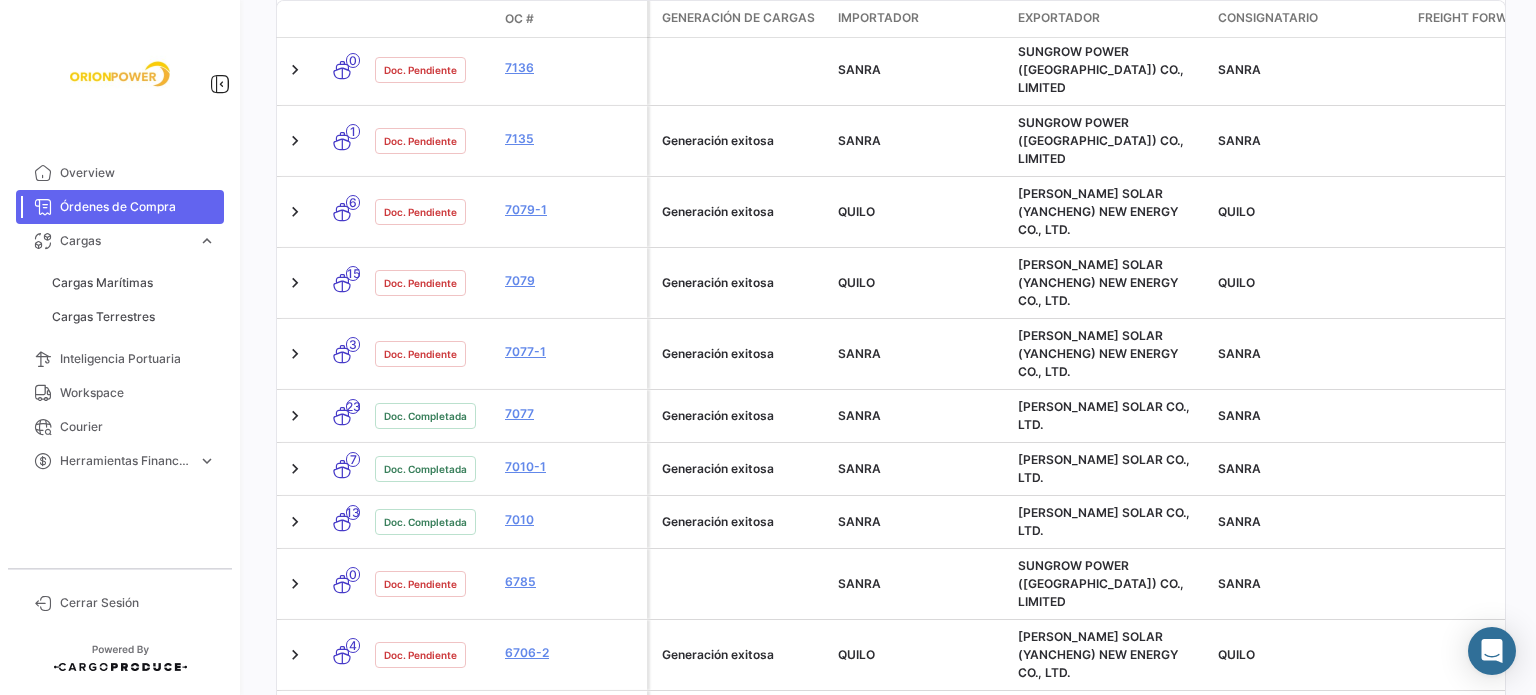 click on "6706" 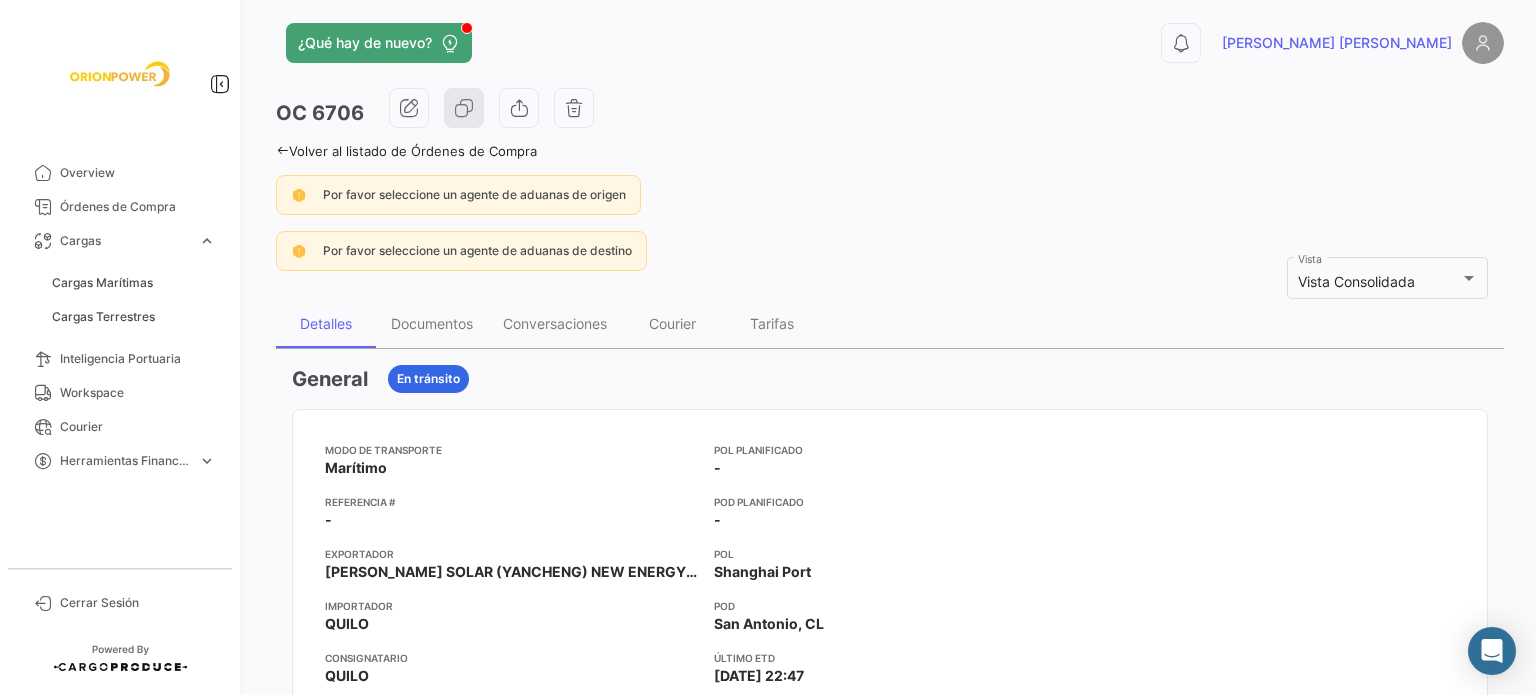 scroll, scrollTop: 9, scrollLeft: 0, axis: vertical 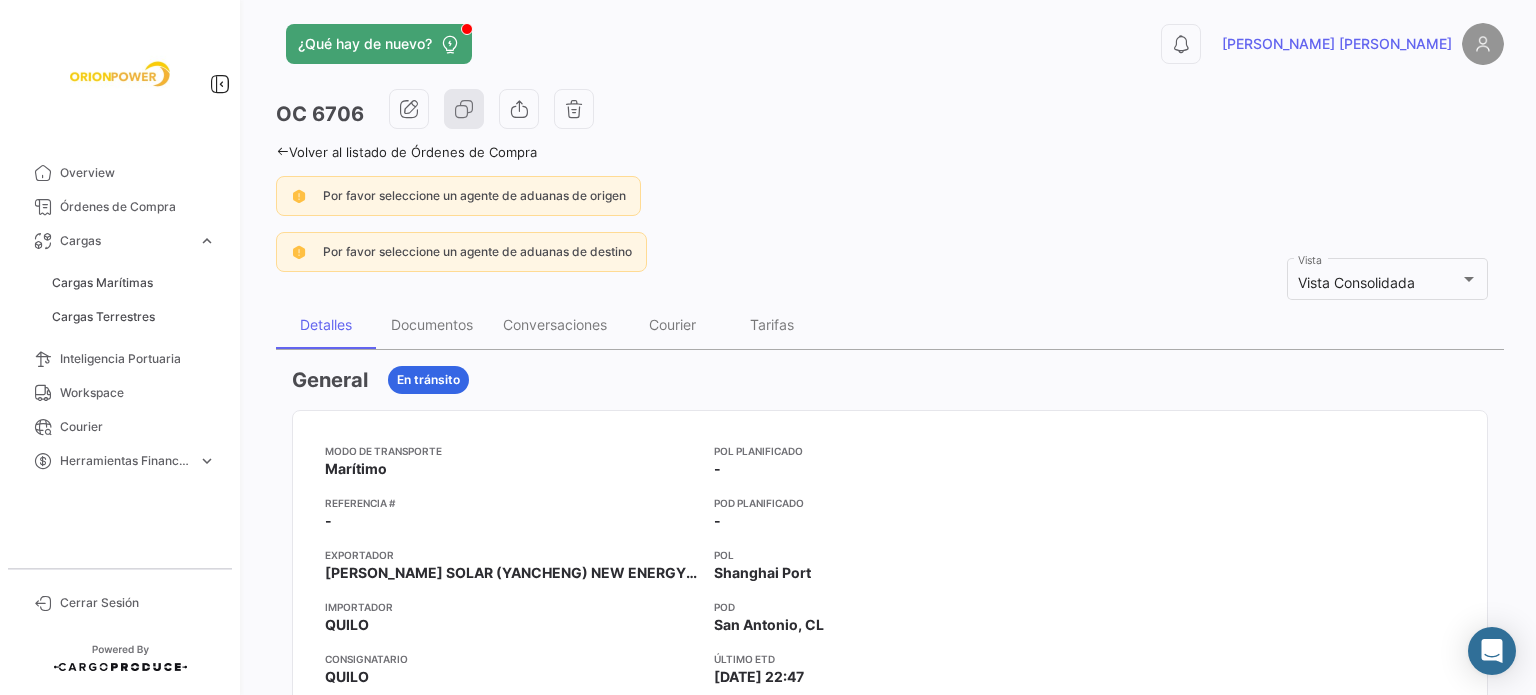 click on "¿Qué hay de nuevo?  0  [PERSON_NAME] [PERSON_NAME]
OC
6706  Volver al listado de Órdenes de Compra  Por favor seleccione un agente de aduanas de origen Por favor seleccione un agente de aduanas de destino Vista Consolidada Vista Detalles Documentos Conversaciones Courier Tarifas General  En [PERSON_NAME]  Modo de Transporte
Marítimo  Referencia #
-  Exportador
[PERSON_NAME] SOLAR (YANCHENG) NEW ENERGY CO., LTD.  Importador
QUILO  Consignatario
QUILO  Agente de Aduana en Origen
-  Agente de Aduana en Destino
-  POL Planificado
-   POD Planificado
-   POL
[GEOGRAPHIC_DATA] [GEOGRAPHIC_DATA], CL  Último ETD
[DATE] 22:47
Último ETA
[DATE] 15:00
Productos/SKU Solicitados Nombre del SKU Código de SKU Moneda  Precio  Subtotal No data to display  0 total   1  Generación [PERSON_NAME] por Reserva/BL  Generación exitosa  Reserva
254321288  Bill of Lading
-  POL
[GEOGRAPHIC_DATA] [GEOGRAPHIC_DATA], CL  Compañía naviera
MAERSK  ETD
-  ETA
-   -  Cargas Carga #" 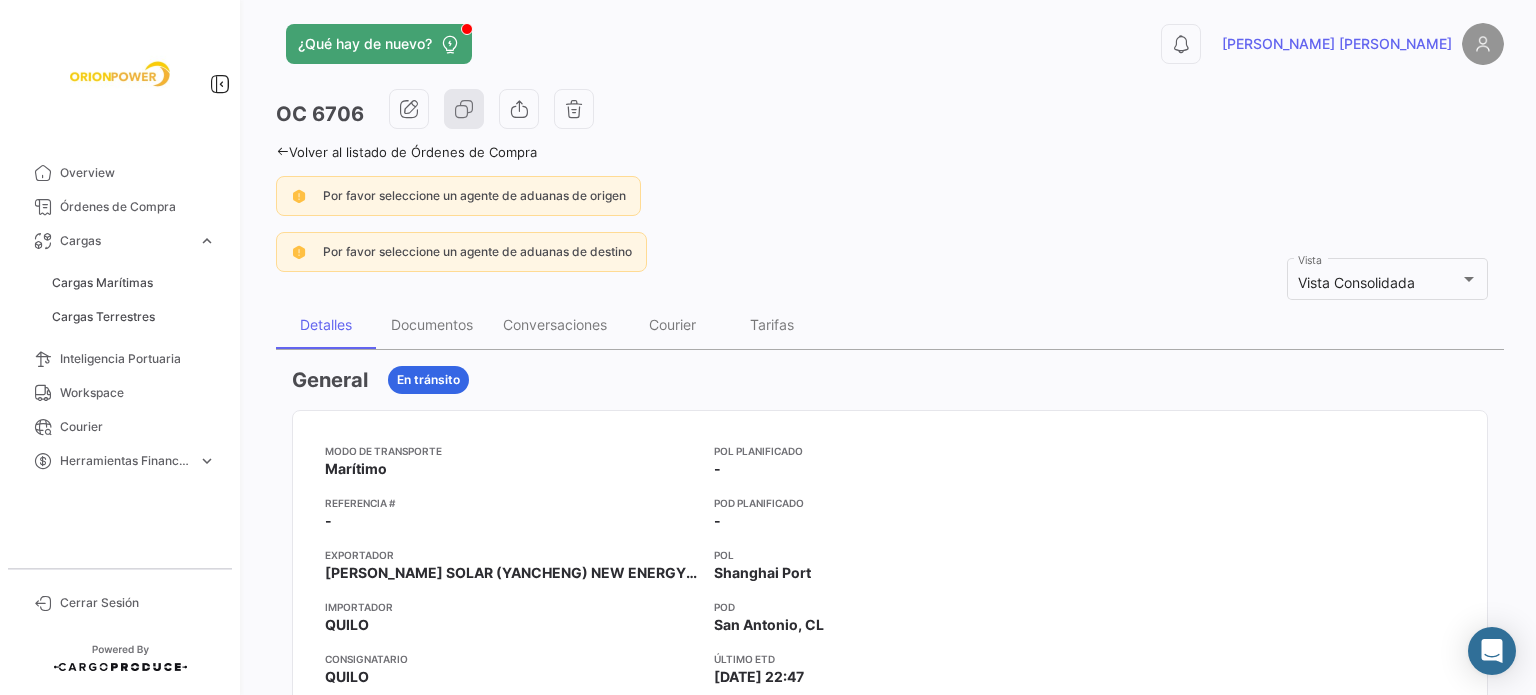 click 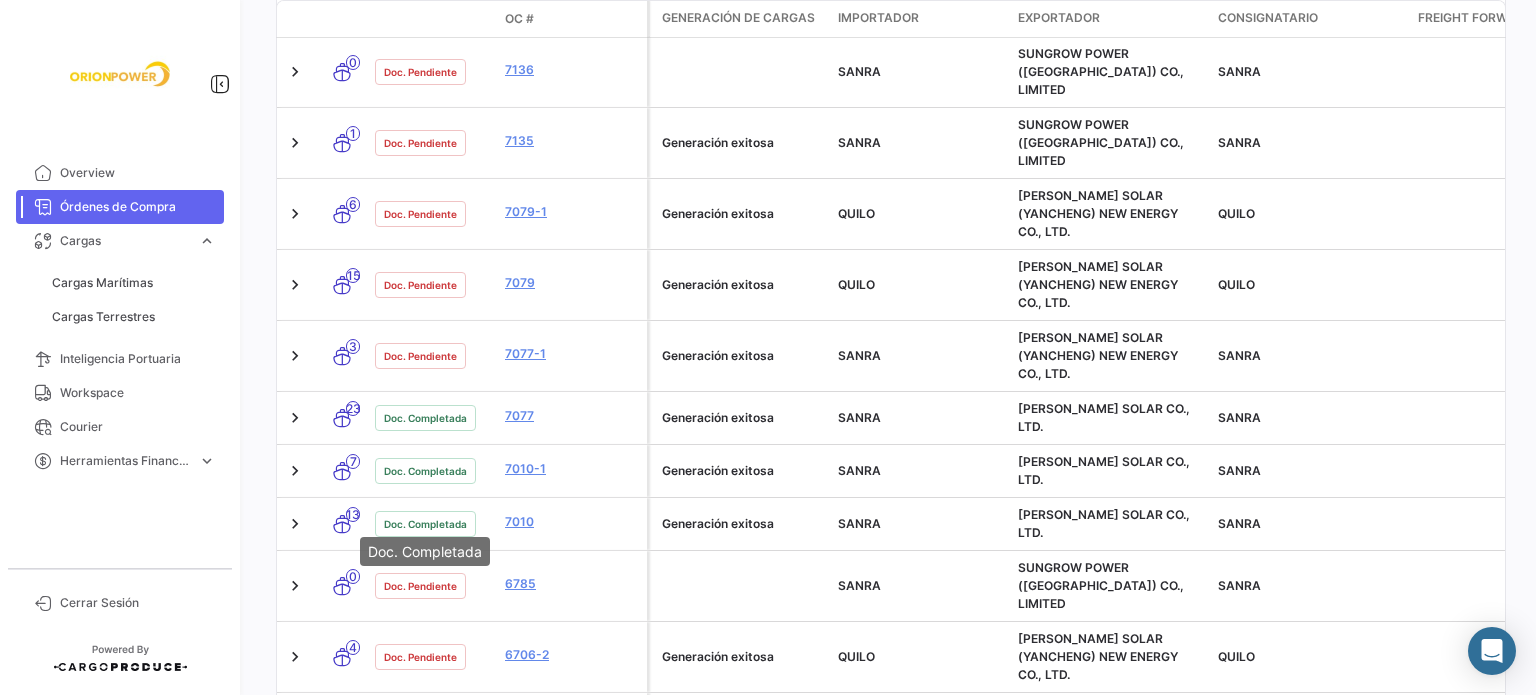 scroll, scrollTop: 675, scrollLeft: 0, axis: vertical 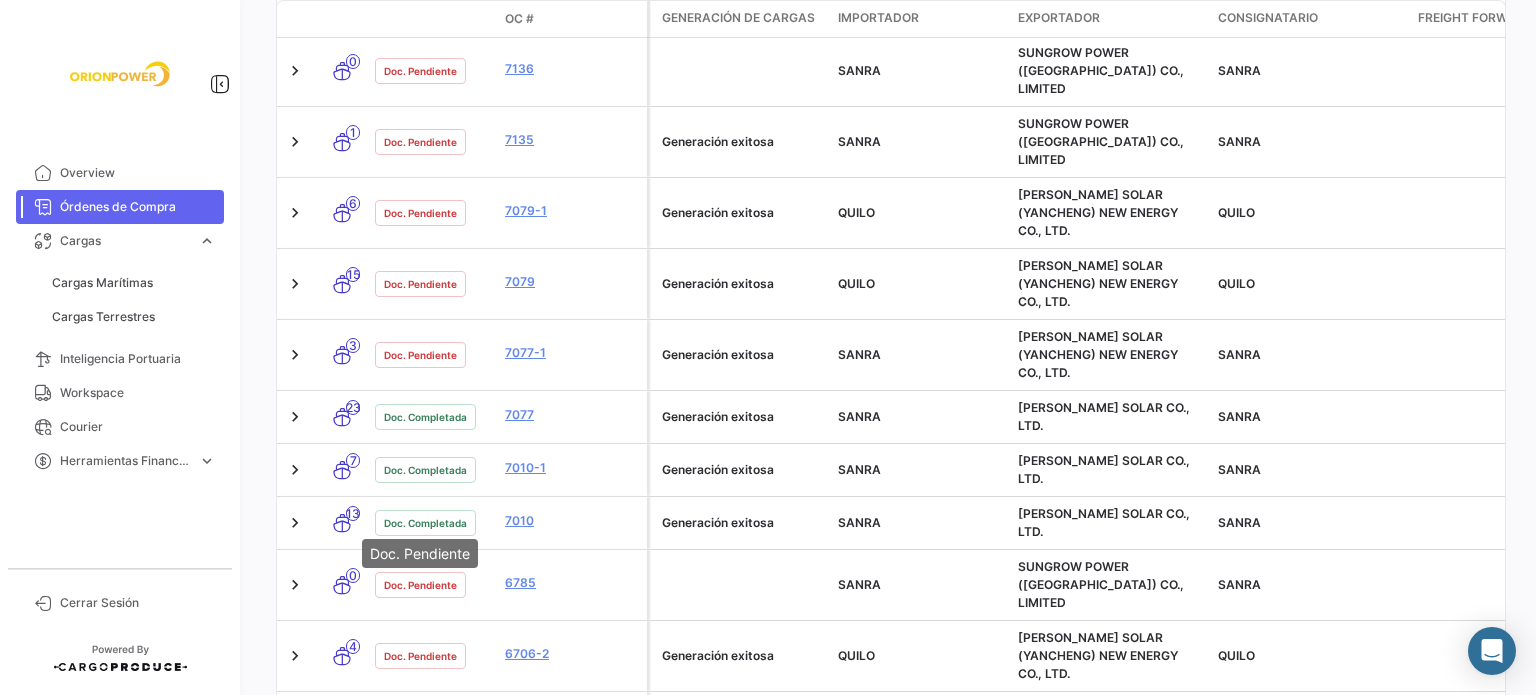 click on "Doc. Pendiente" at bounding box center (420, 553) 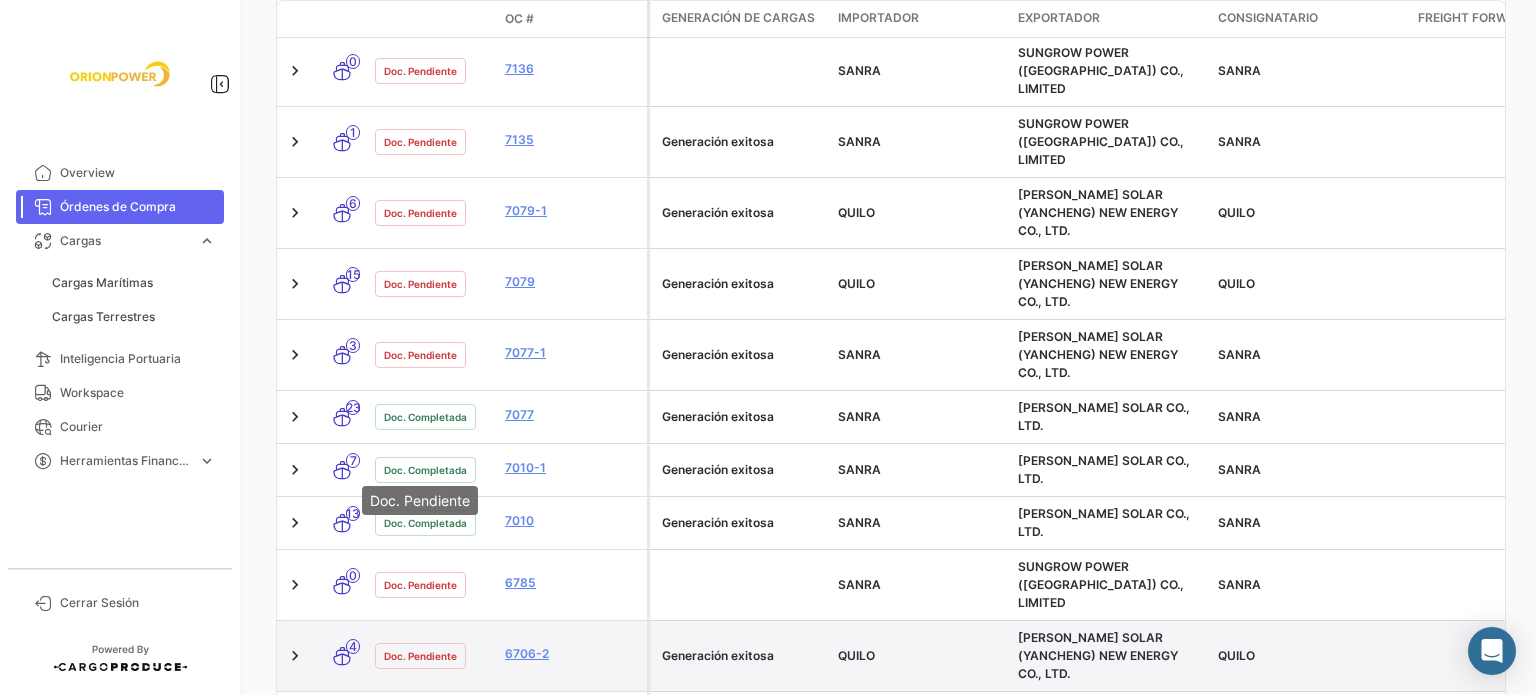 click on "Doc. Pendiente" 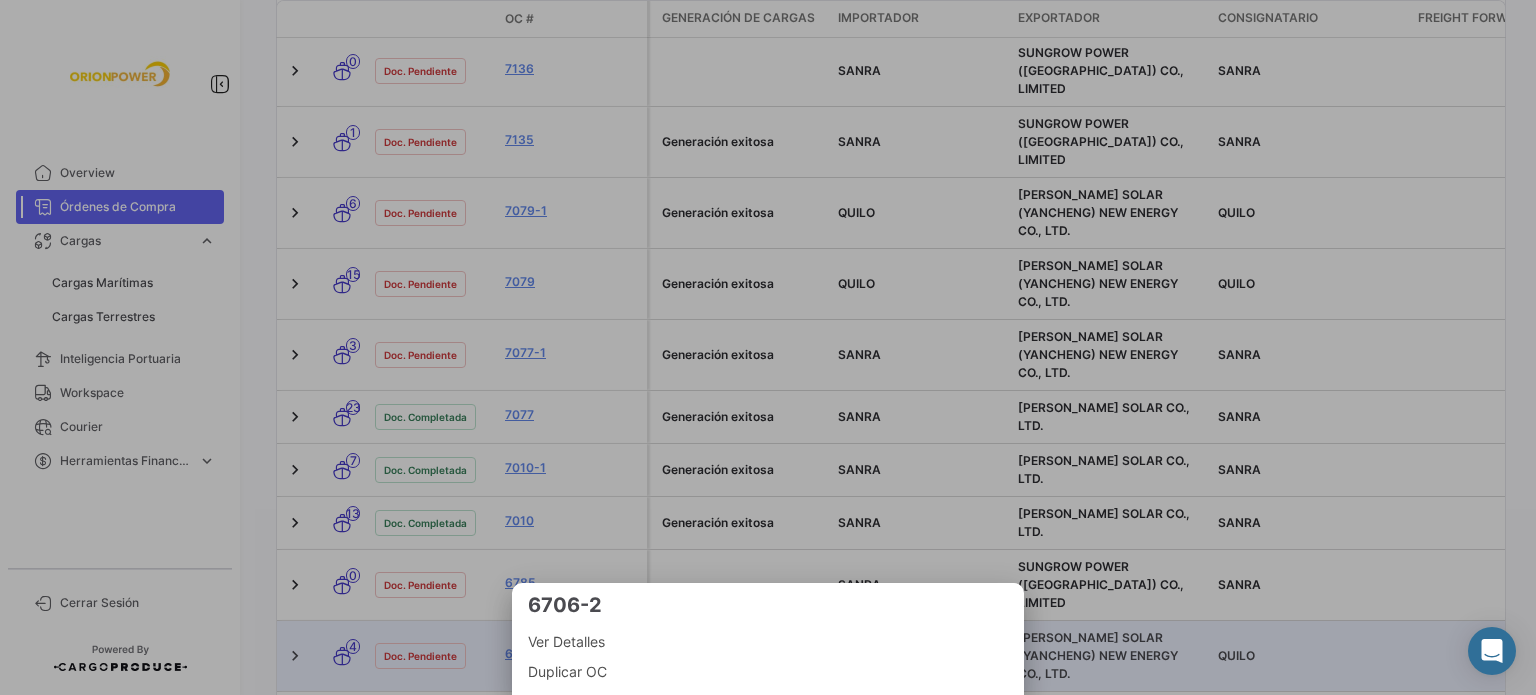 click at bounding box center (768, 347) 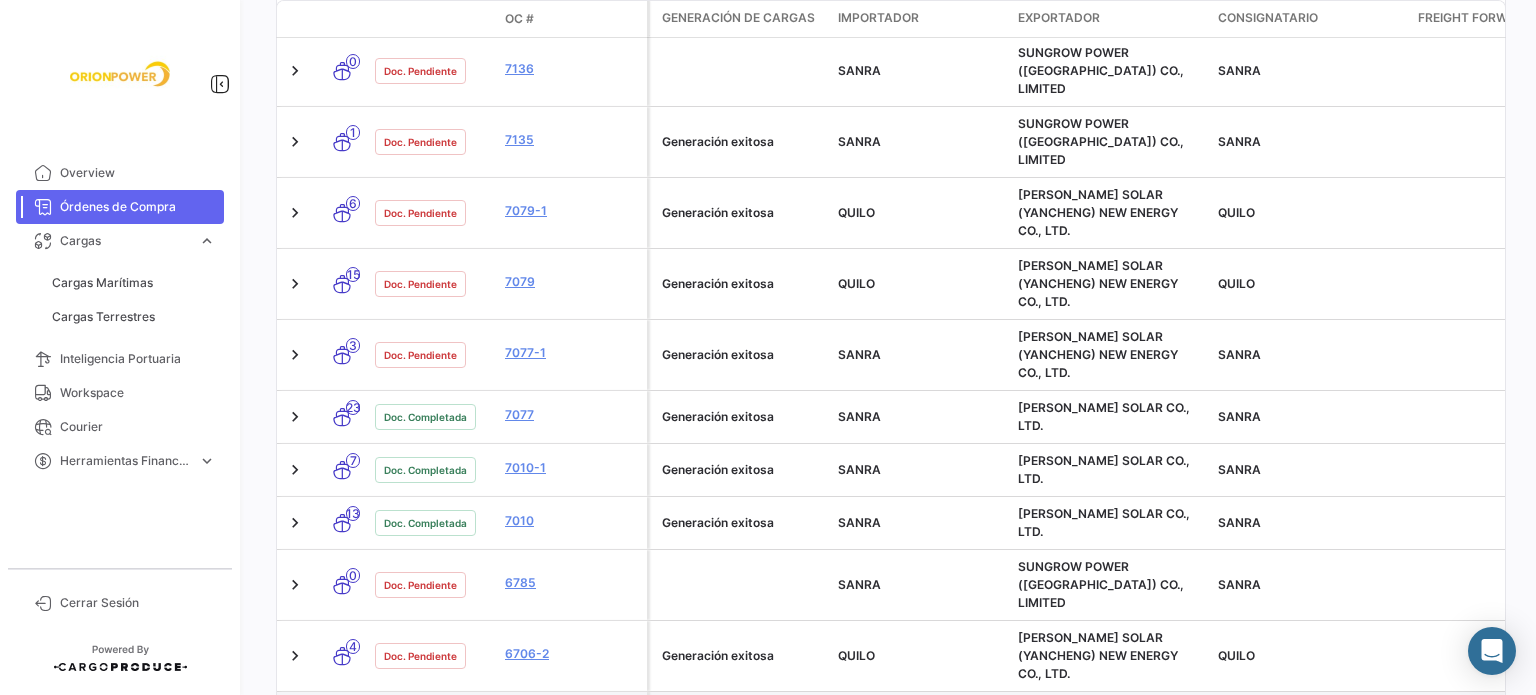 click on "6706-1" 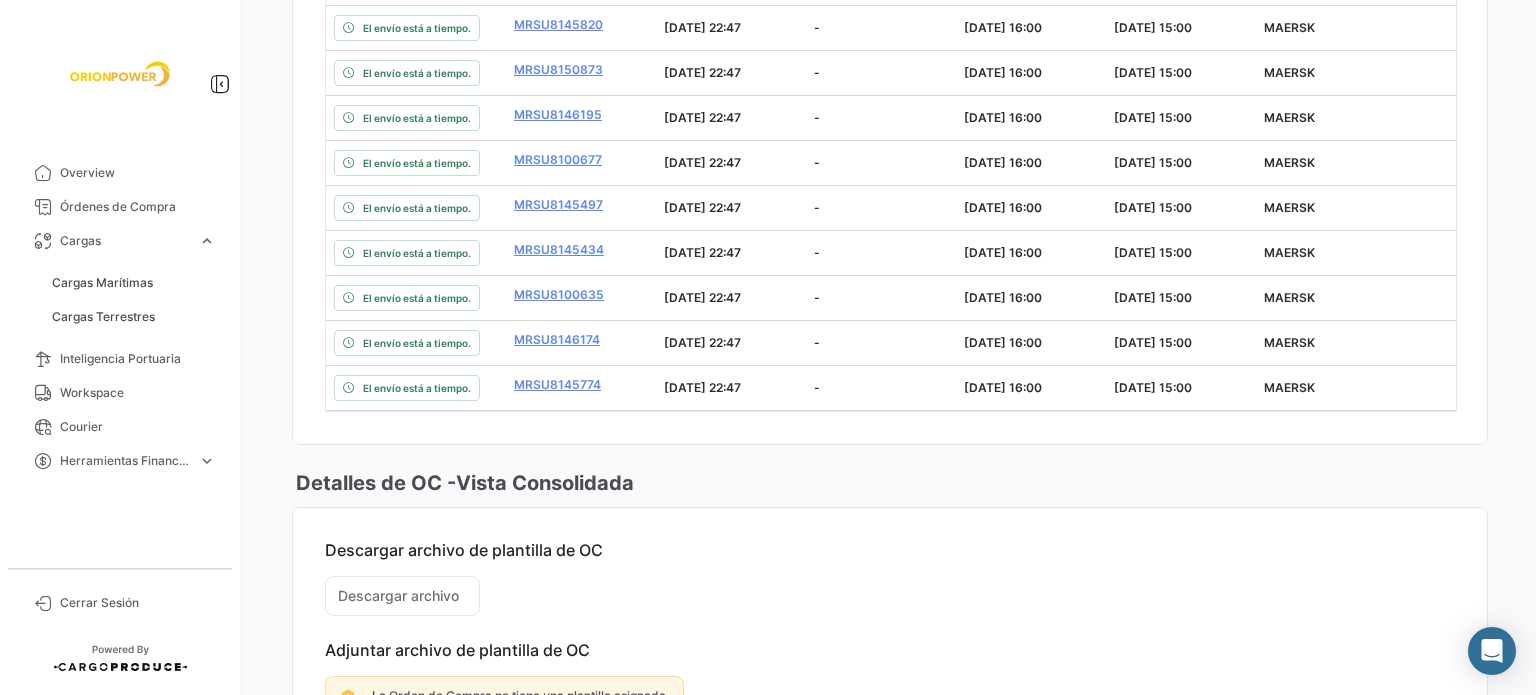 scroll, scrollTop: 1798, scrollLeft: 0, axis: vertical 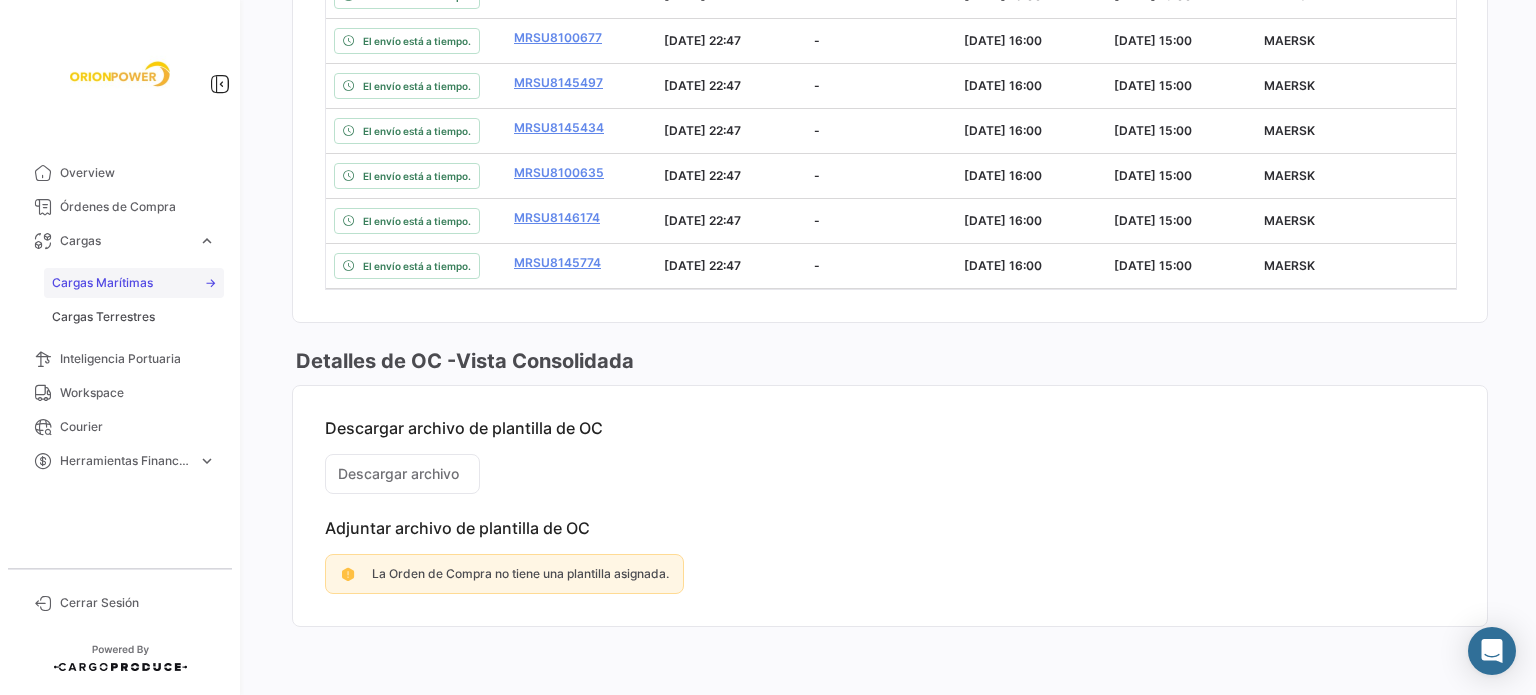 click on "Cargas Marítimas" at bounding box center (102, 283) 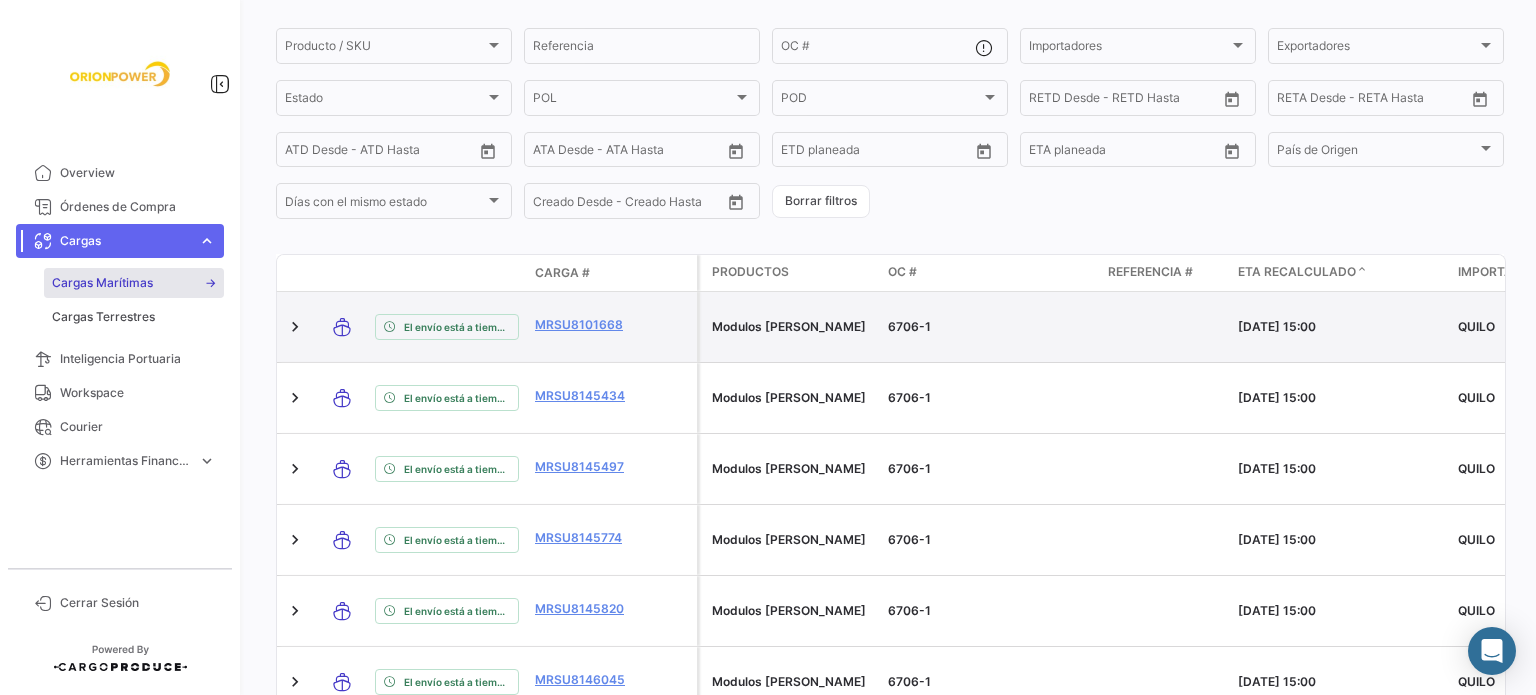 scroll, scrollTop: 52, scrollLeft: 0, axis: vertical 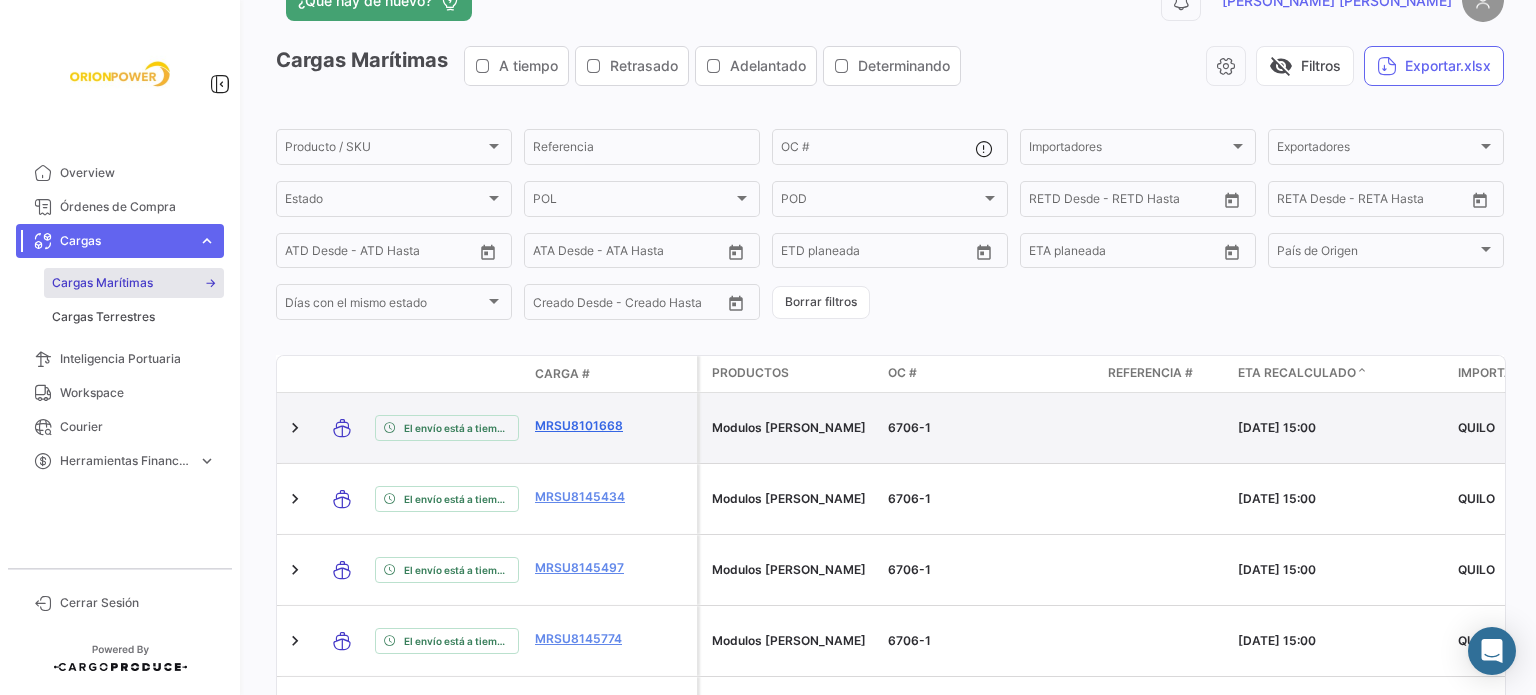 click on "MRSU8101668" 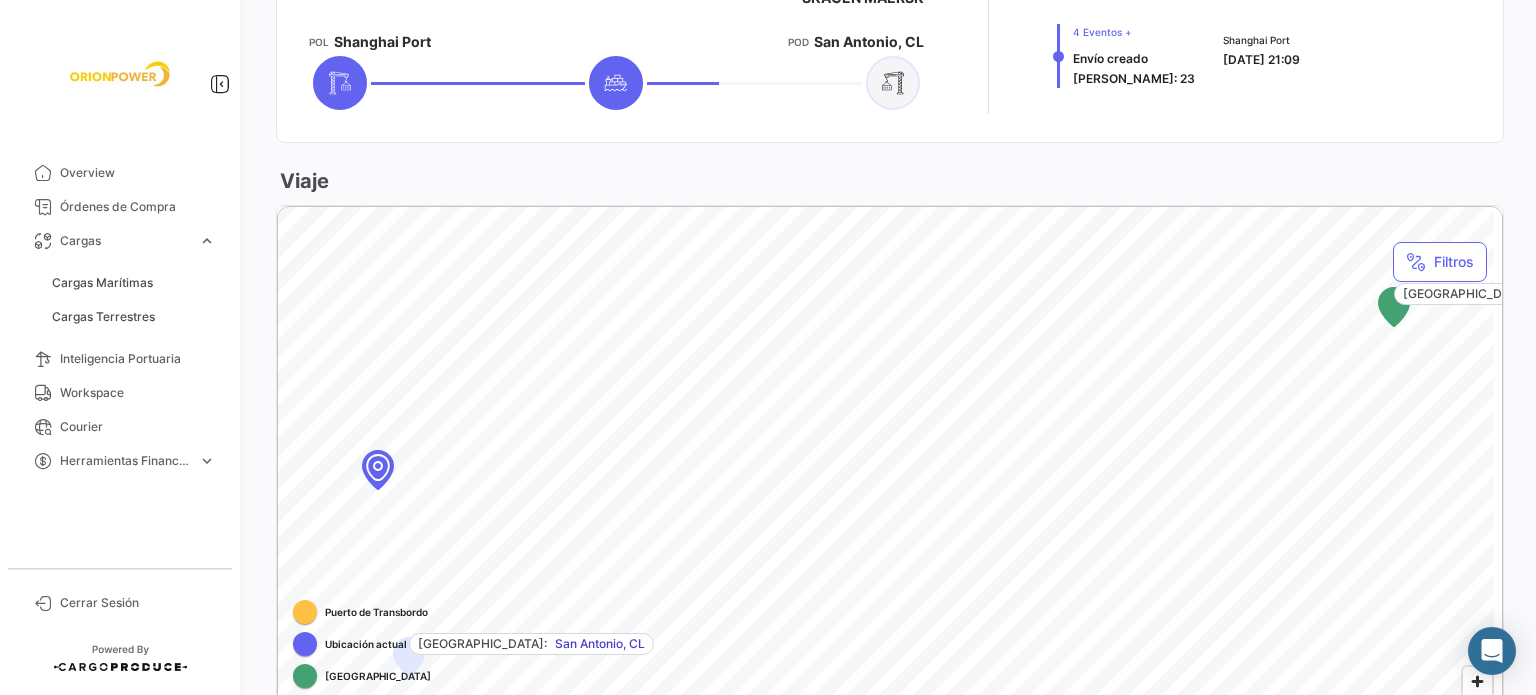 scroll, scrollTop: 1167, scrollLeft: 0, axis: vertical 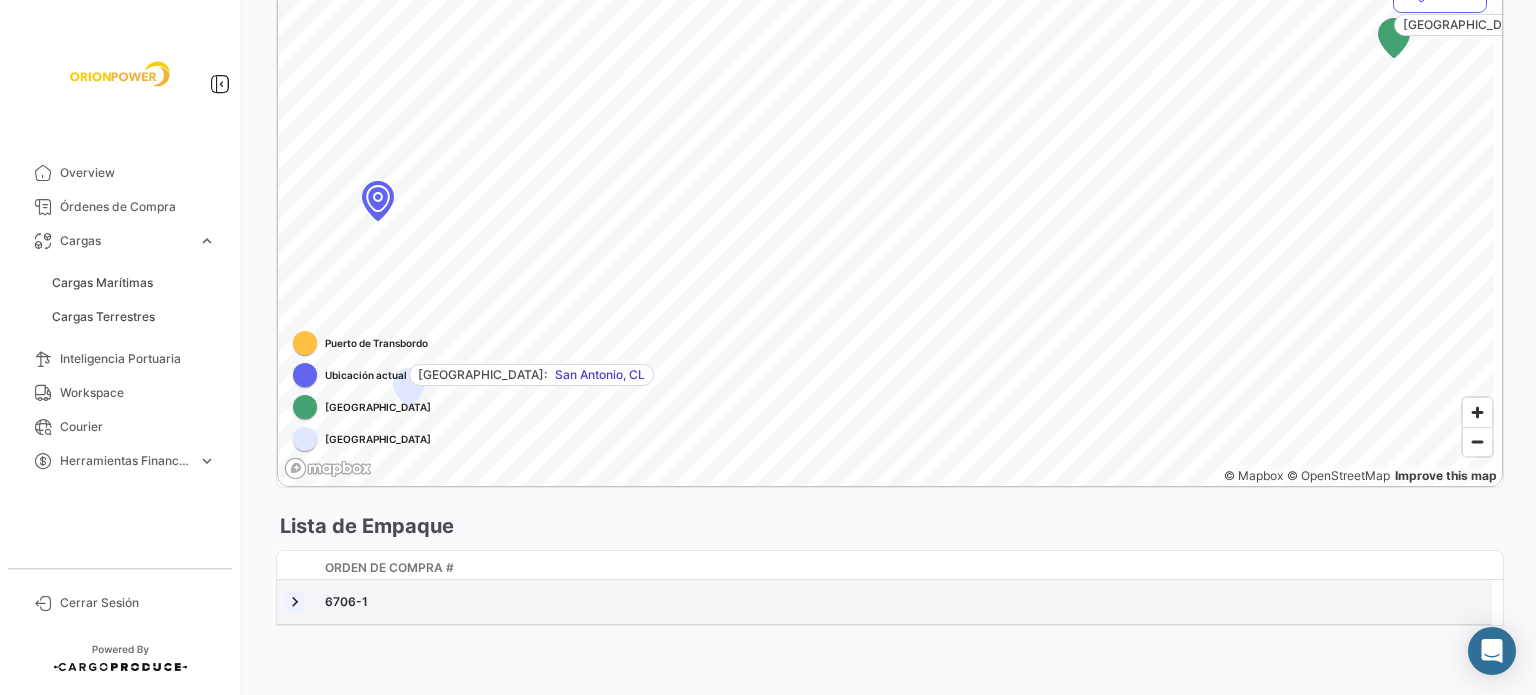 click 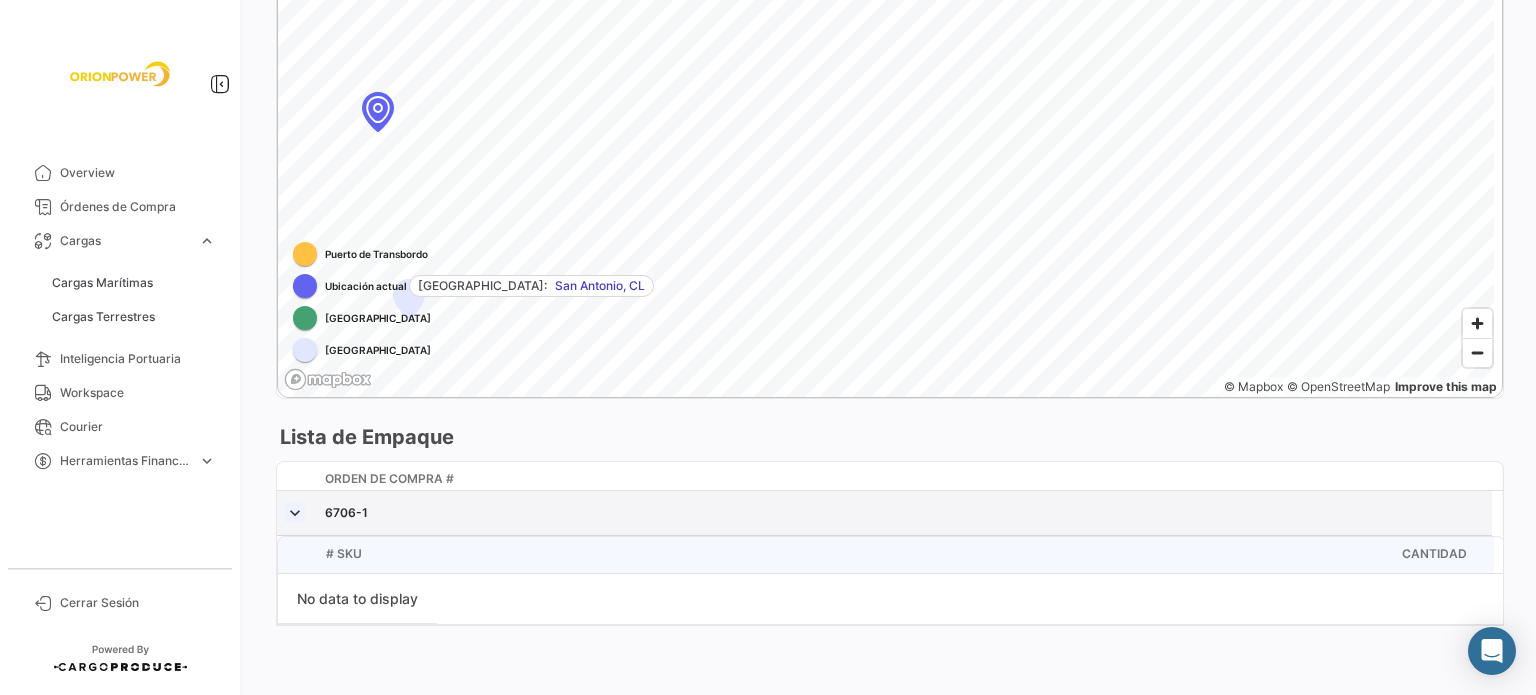 scroll, scrollTop: 1107, scrollLeft: 0, axis: vertical 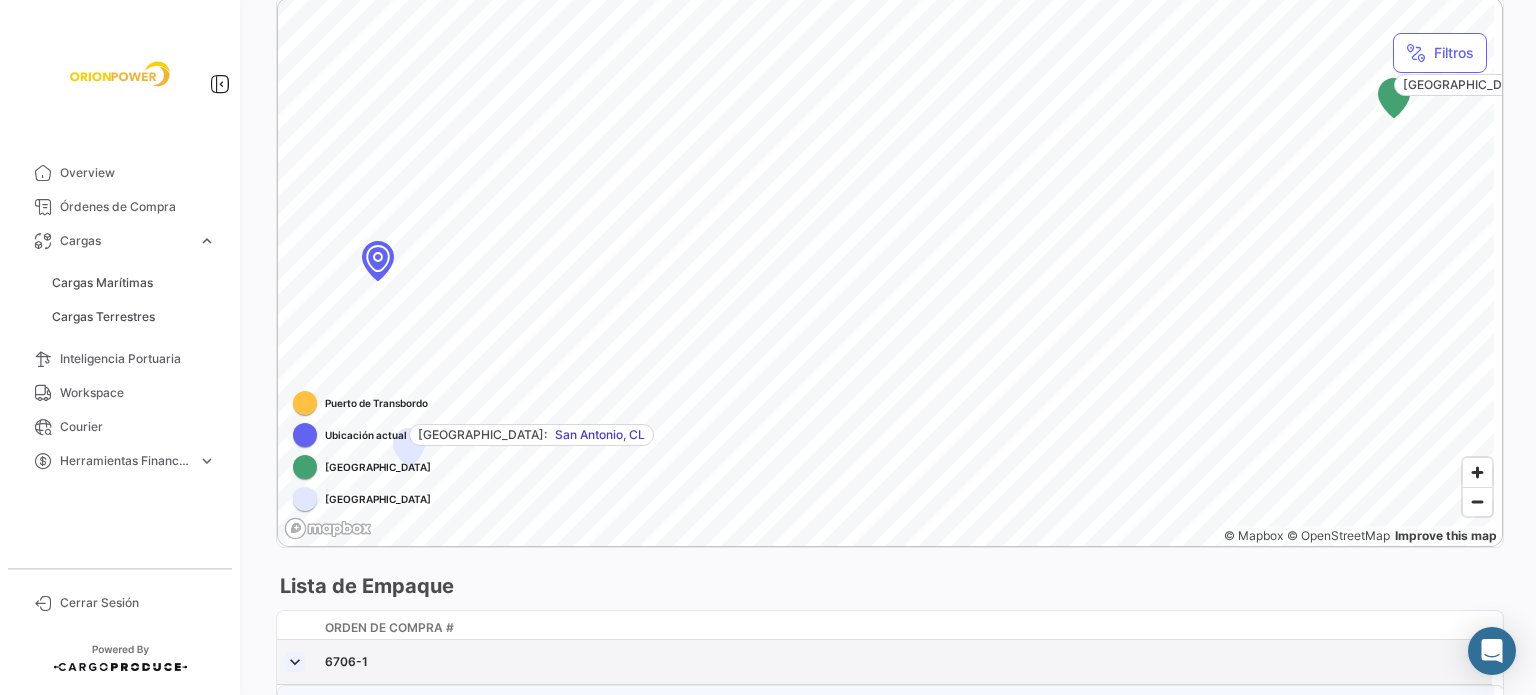 click 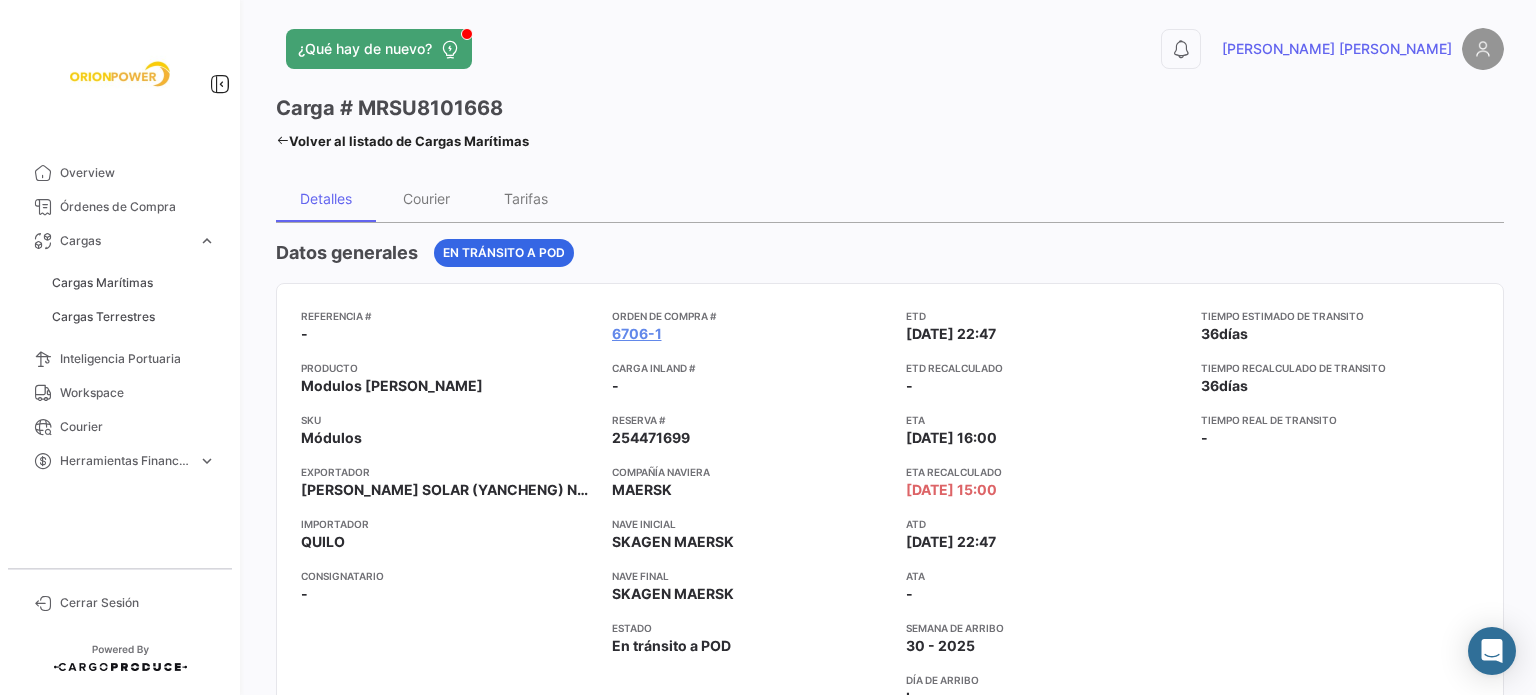 scroll, scrollTop: 0, scrollLeft: 0, axis: both 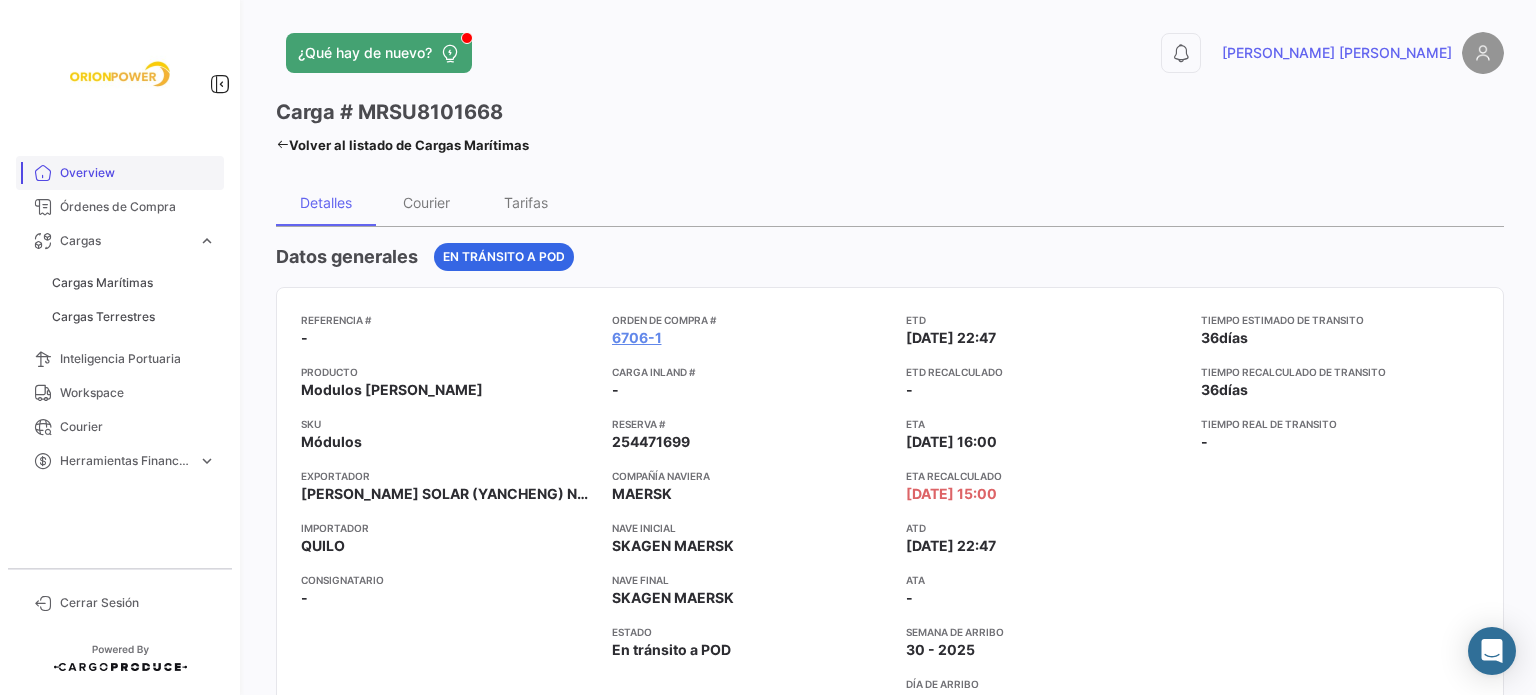 click on "Overview" at bounding box center (138, 173) 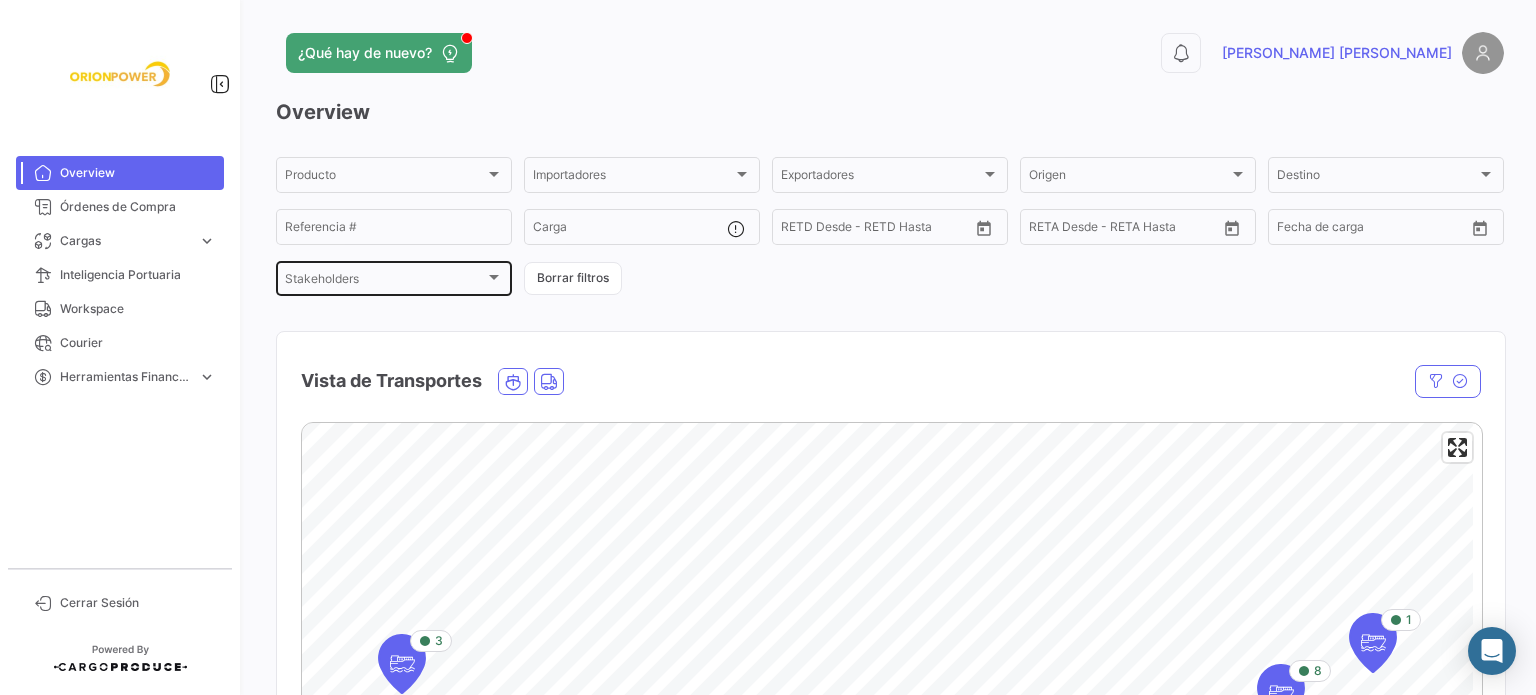 click at bounding box center [494, 277] 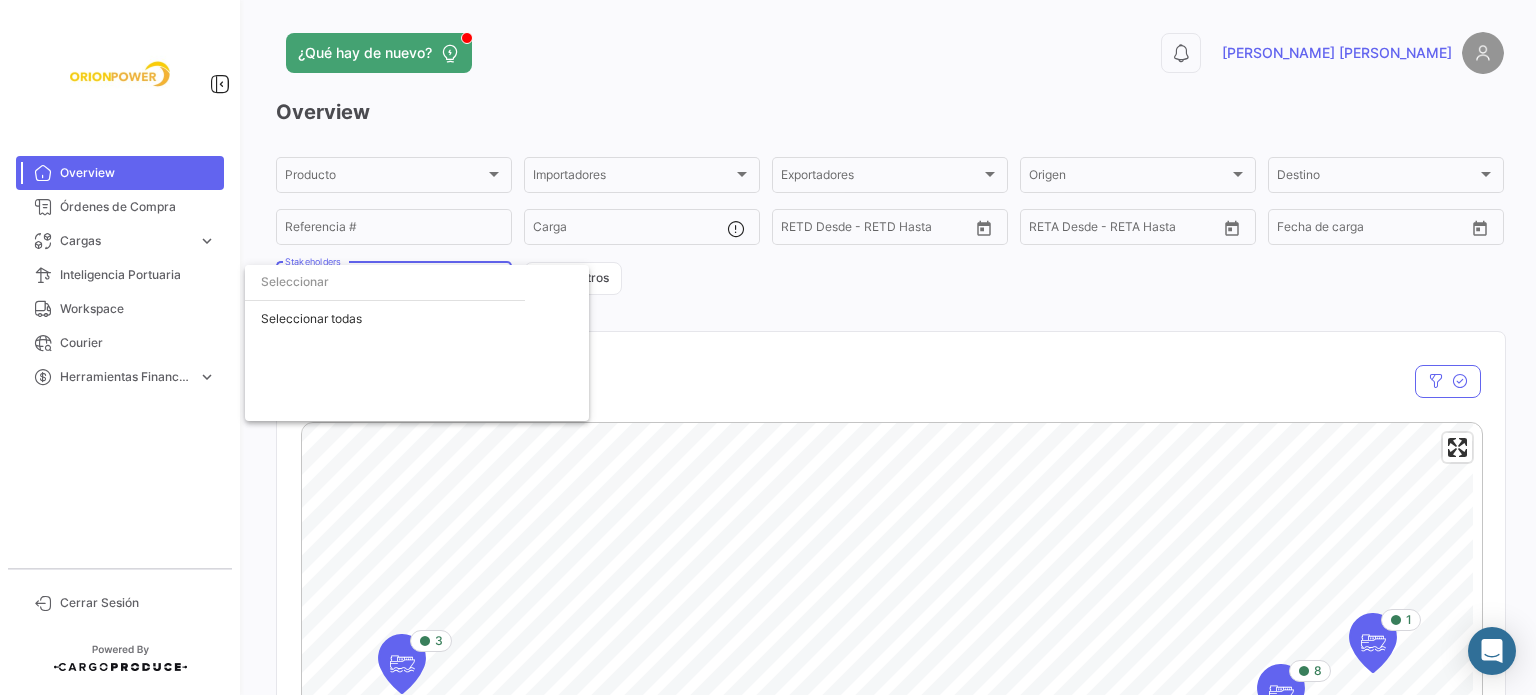click at bounding box center [768, 347] 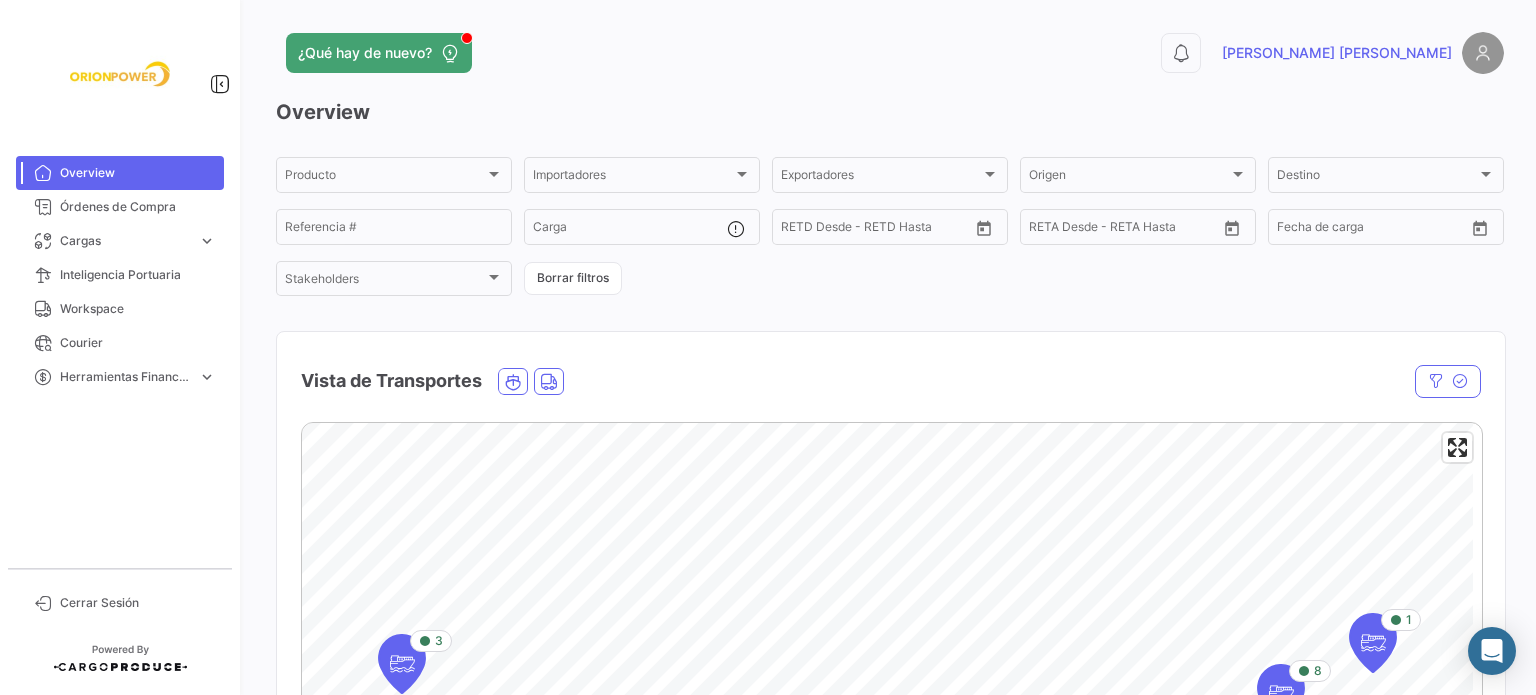 click on "Overview" at bounding box center [138, 173] 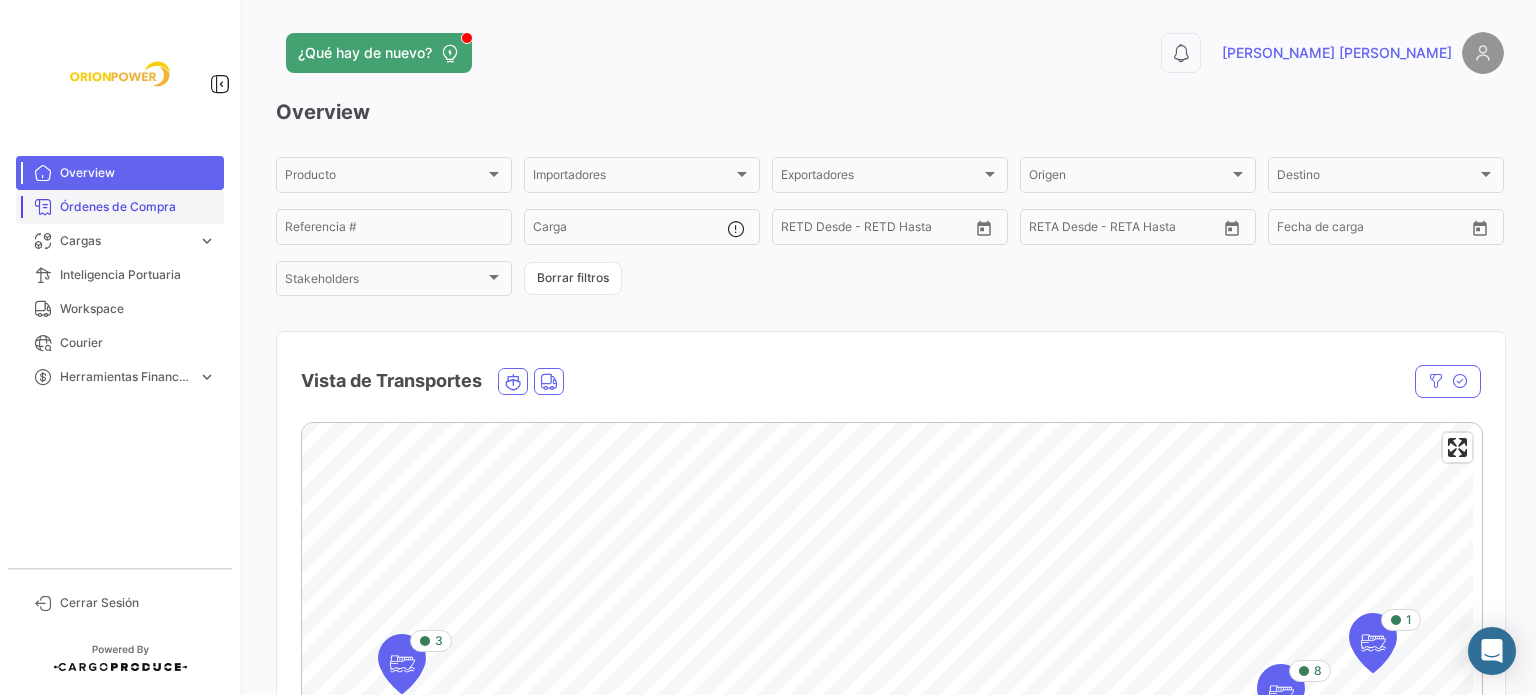 click on "Órdenes de Compra" at bounding box center (138, 207) 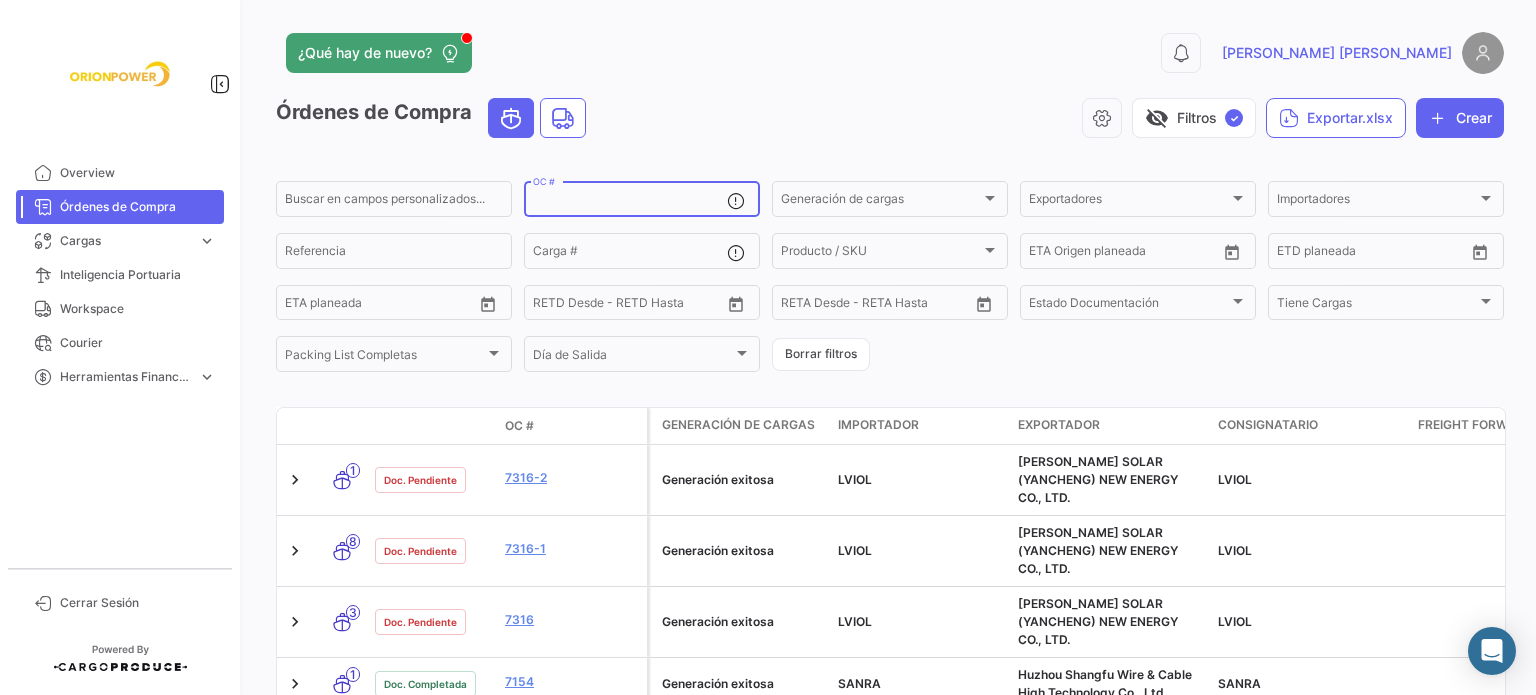 click on "OC #" at bounding box center [630, 202] 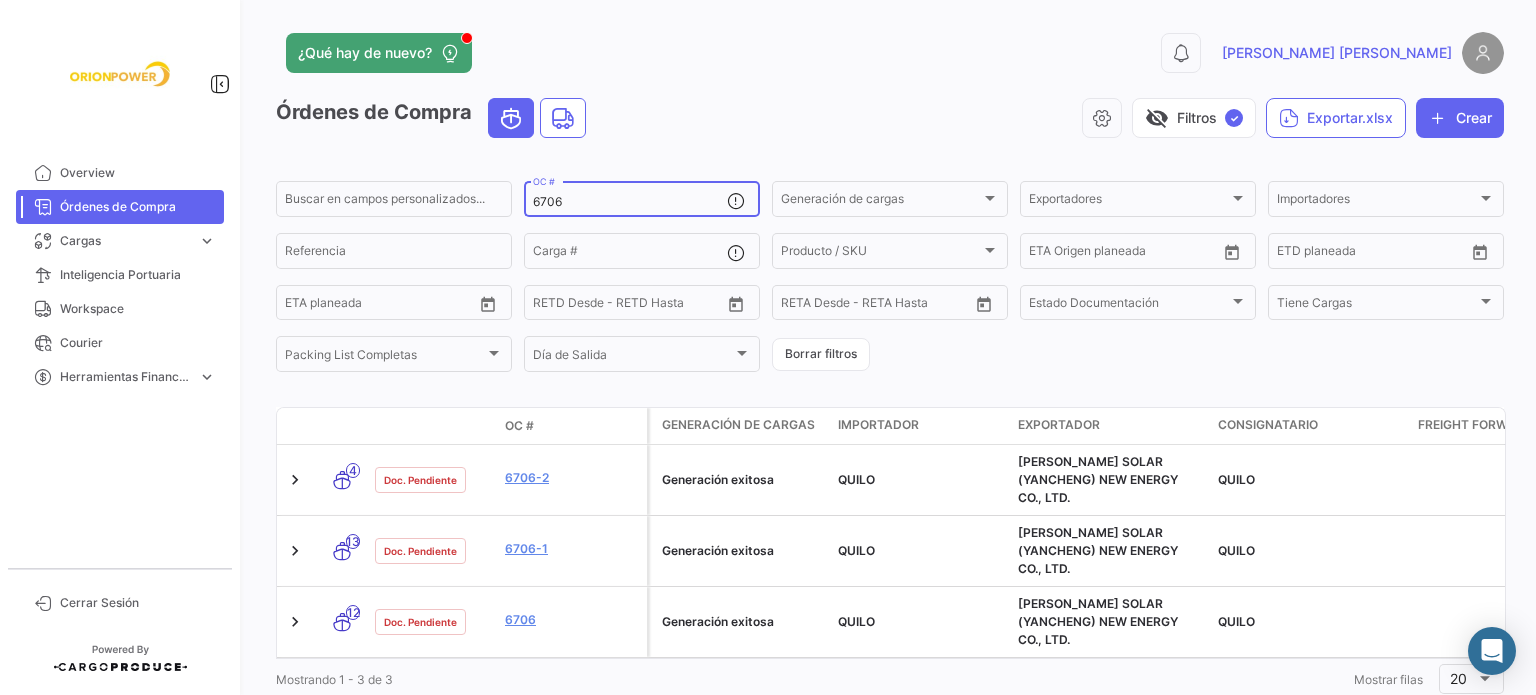 type on "6706" 